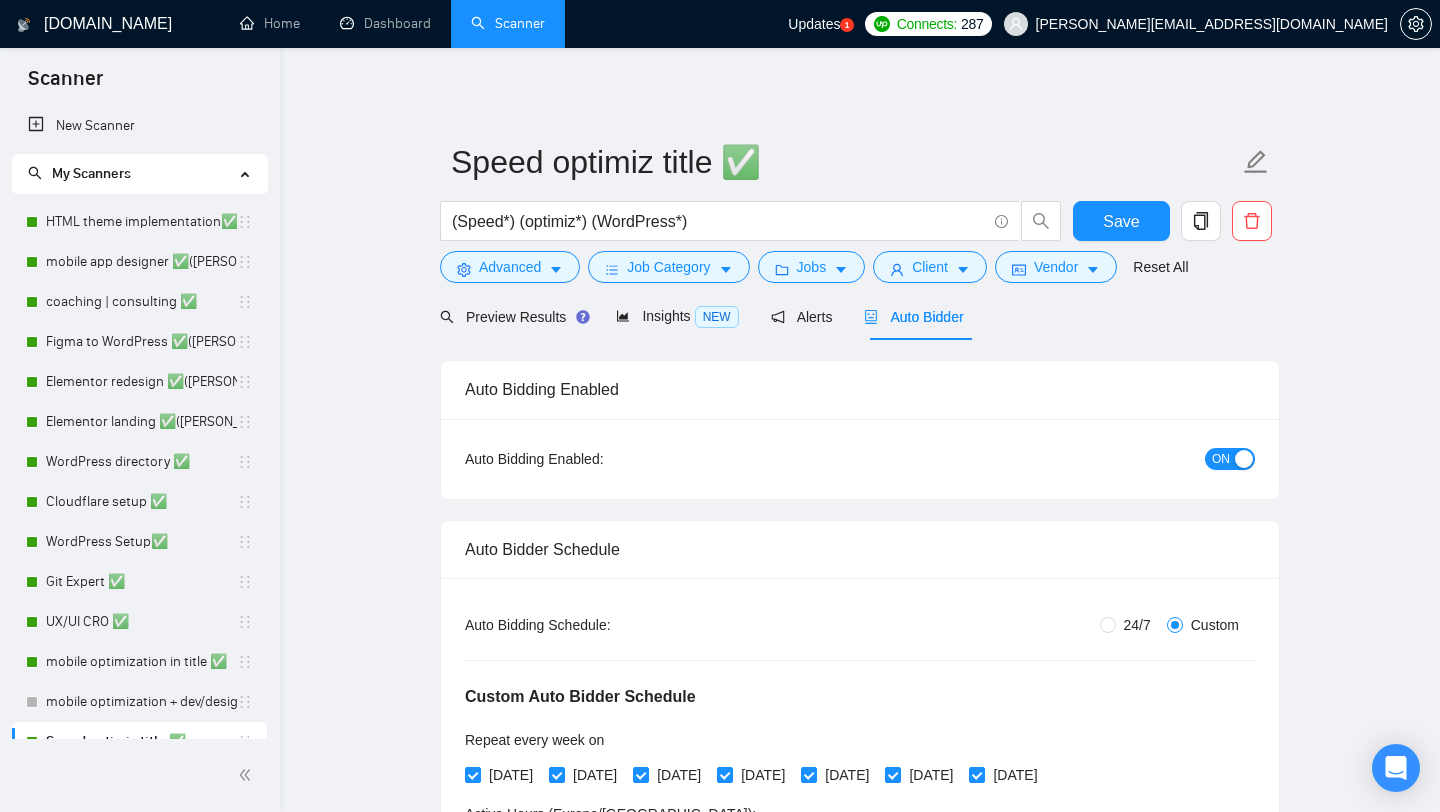 scroll, scrollTop: 0, scrollLeft: 0, axis: both 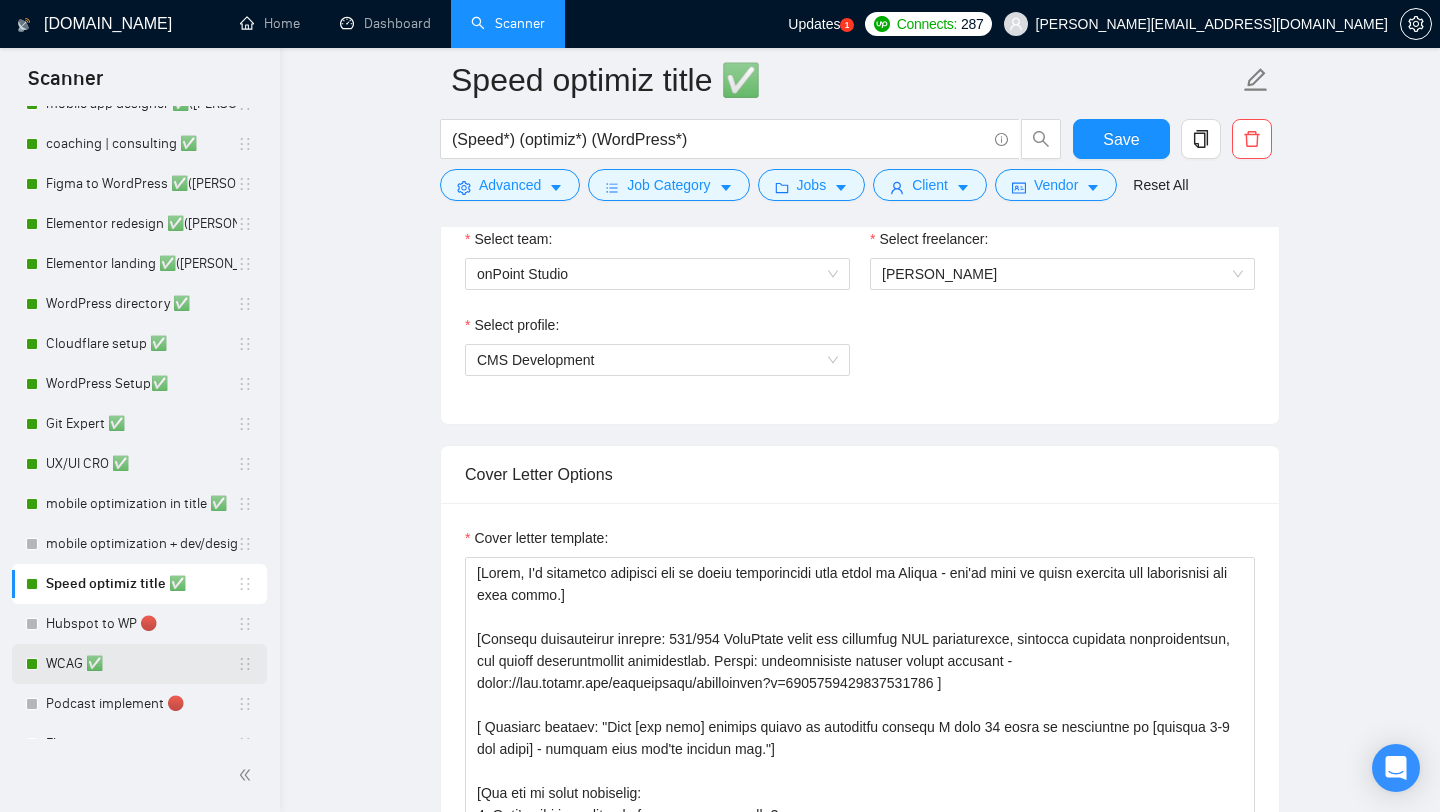 click on "WCAG ✅" at bounding box center [141, 664] 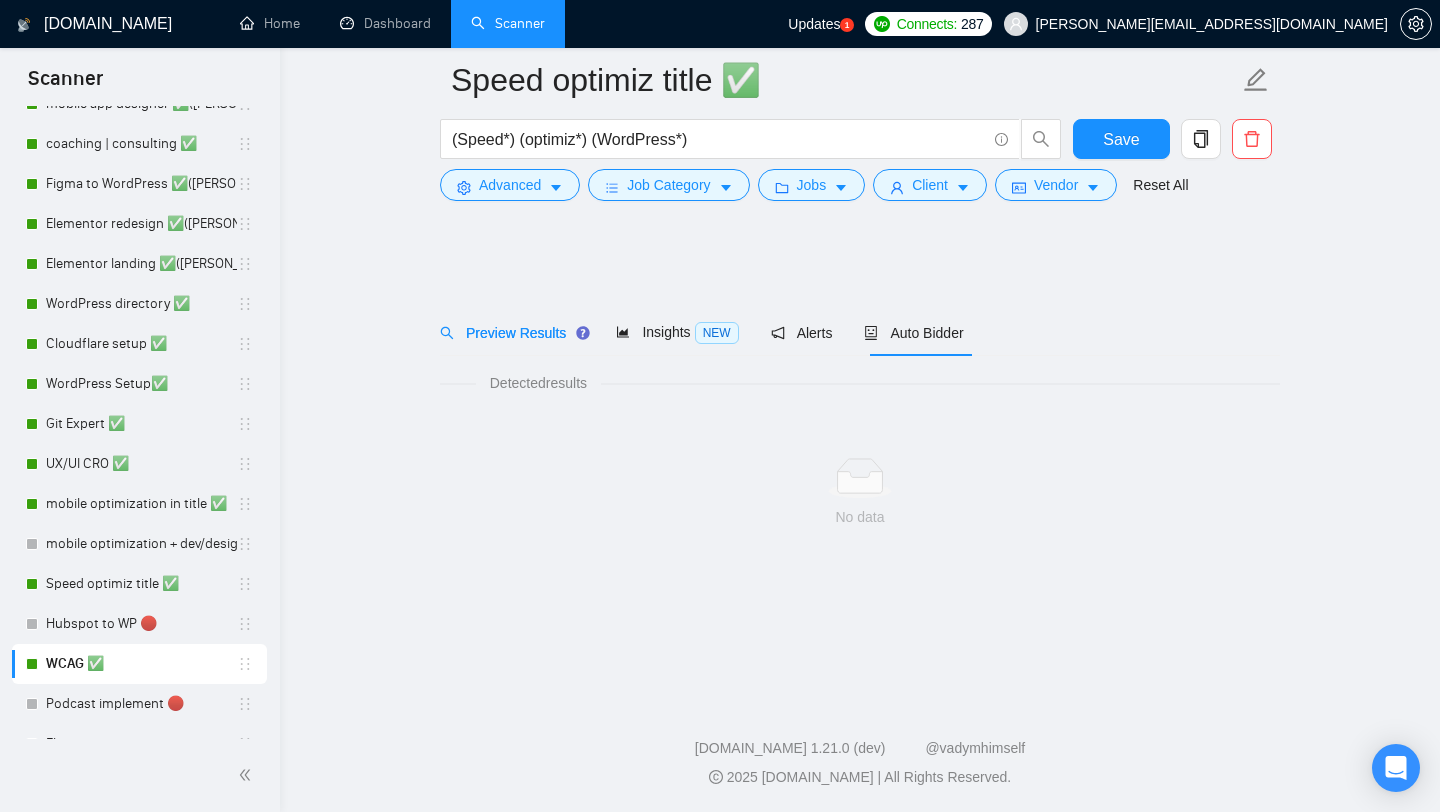 scroll, scrollTop: 0, scrollLeft: 0, axis: both 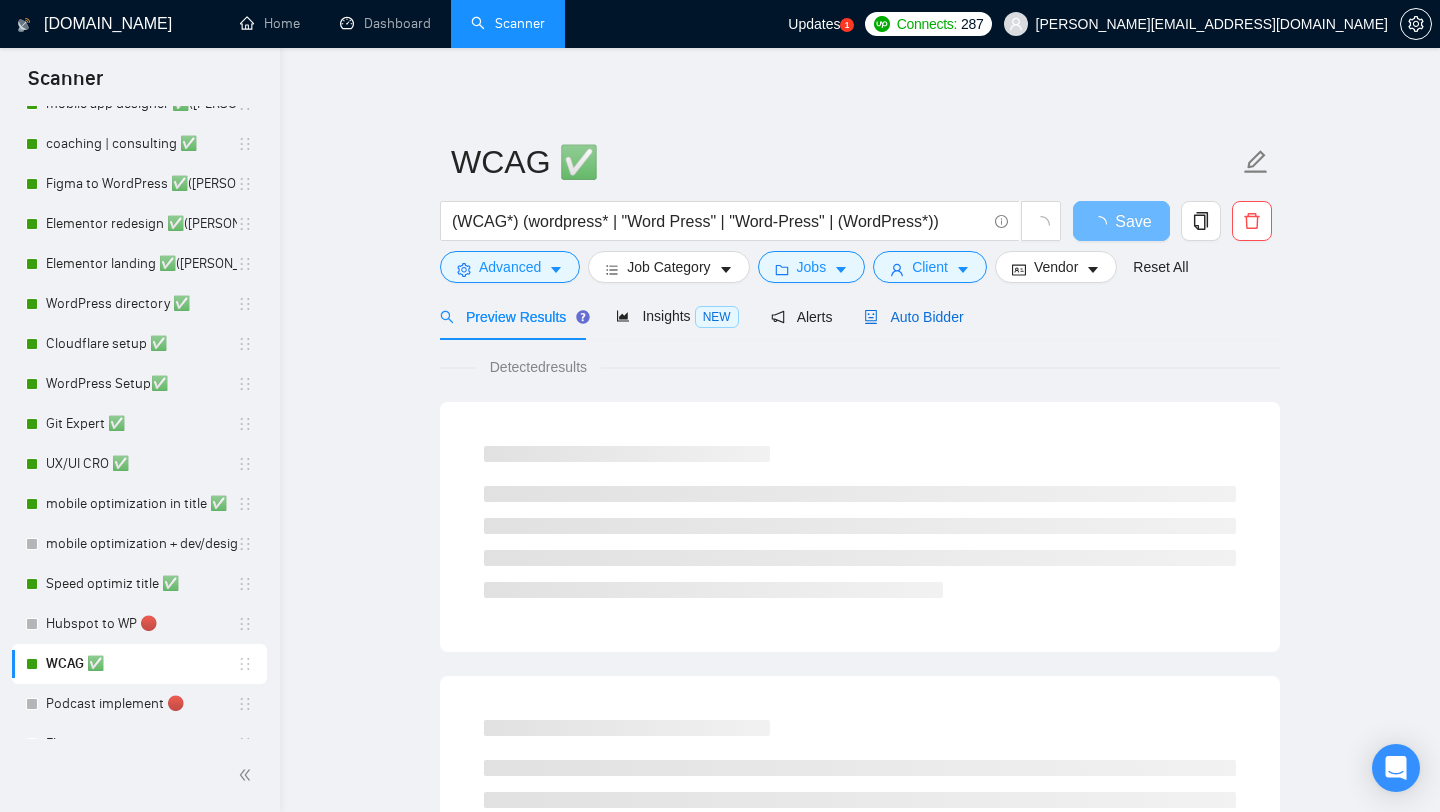click on "Auto Bidder" at bounding box center (913, 317) 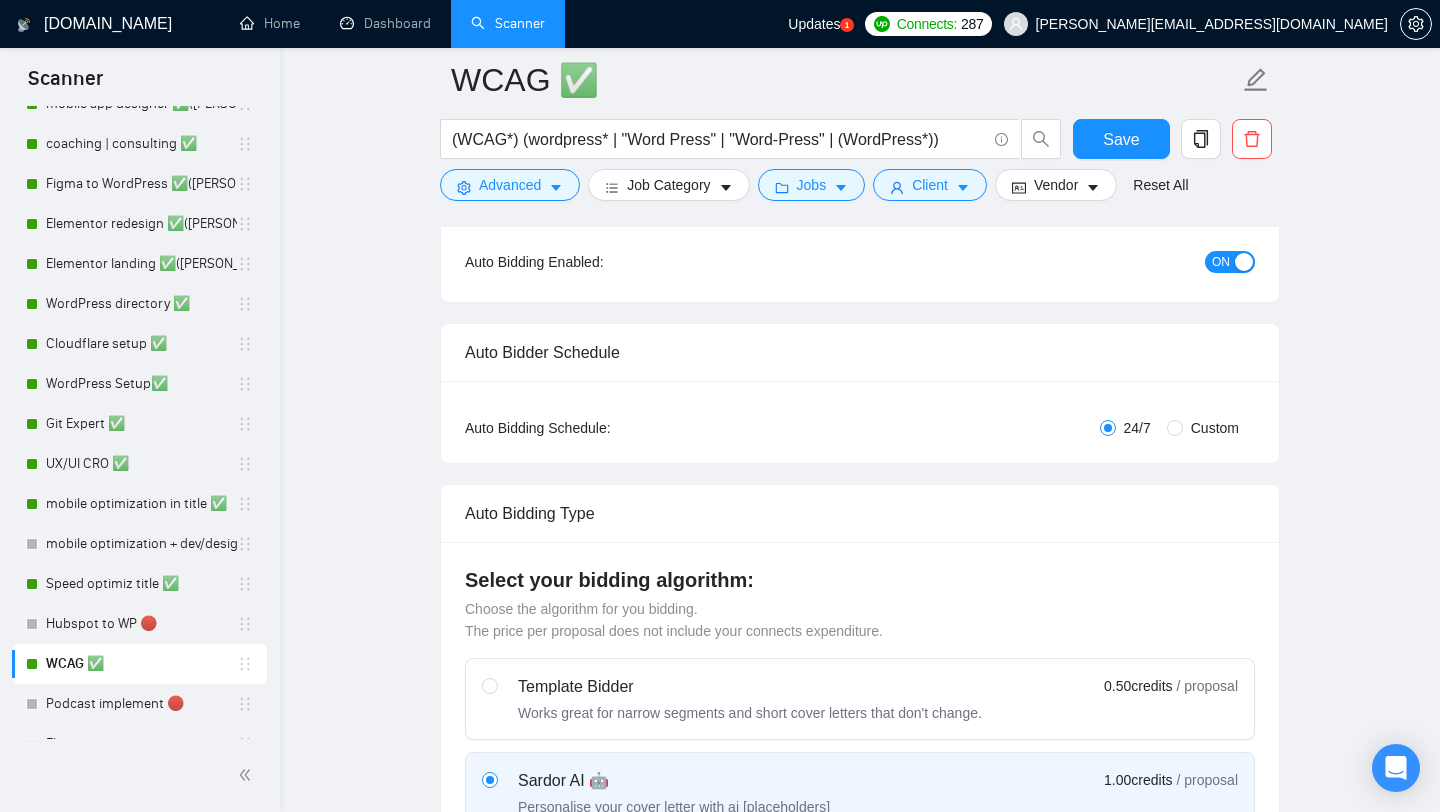 scroll, scrollTop: 211, scrollLeft: 0, axis: vertical 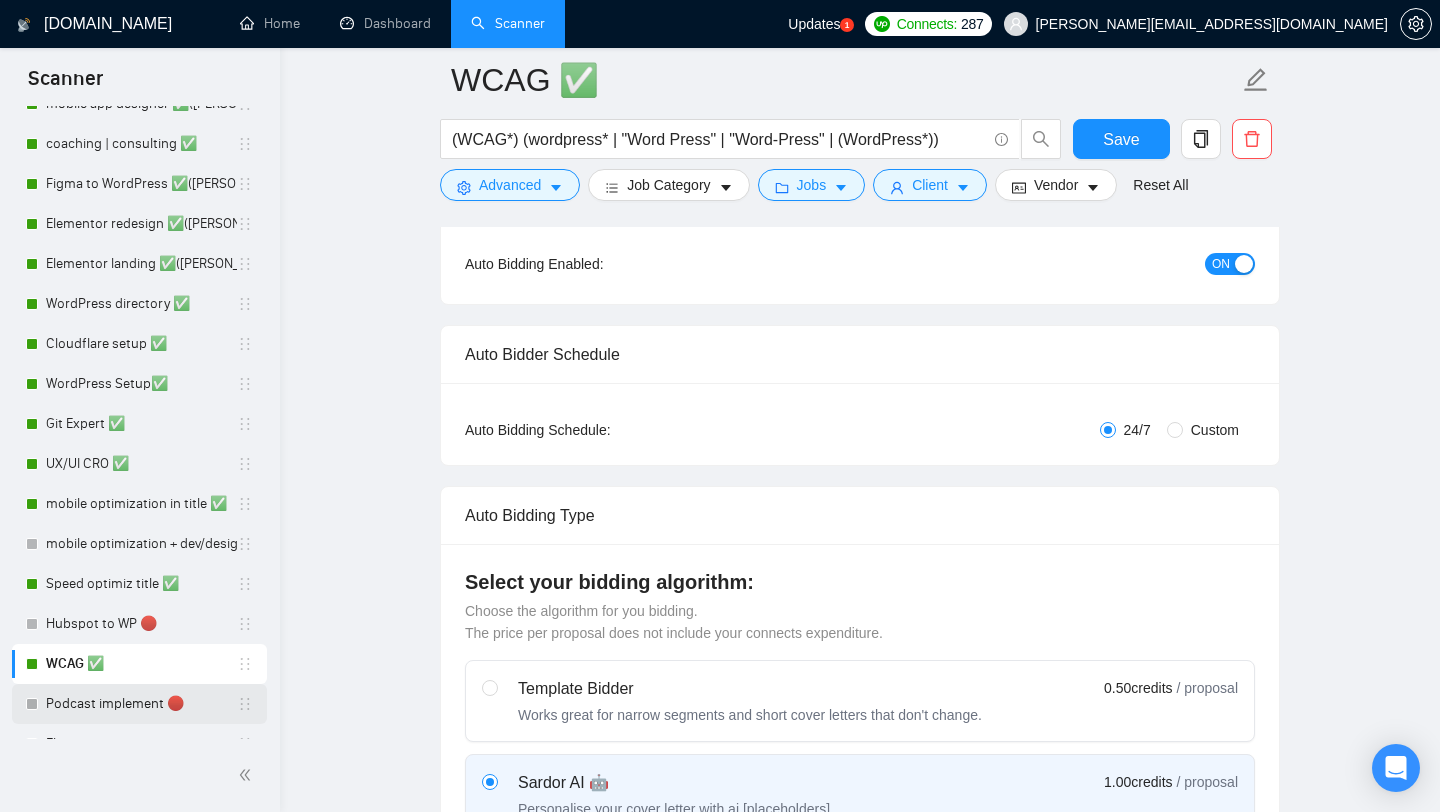 click on "Podcast implement 🔴" at bounding box center [141, 704] 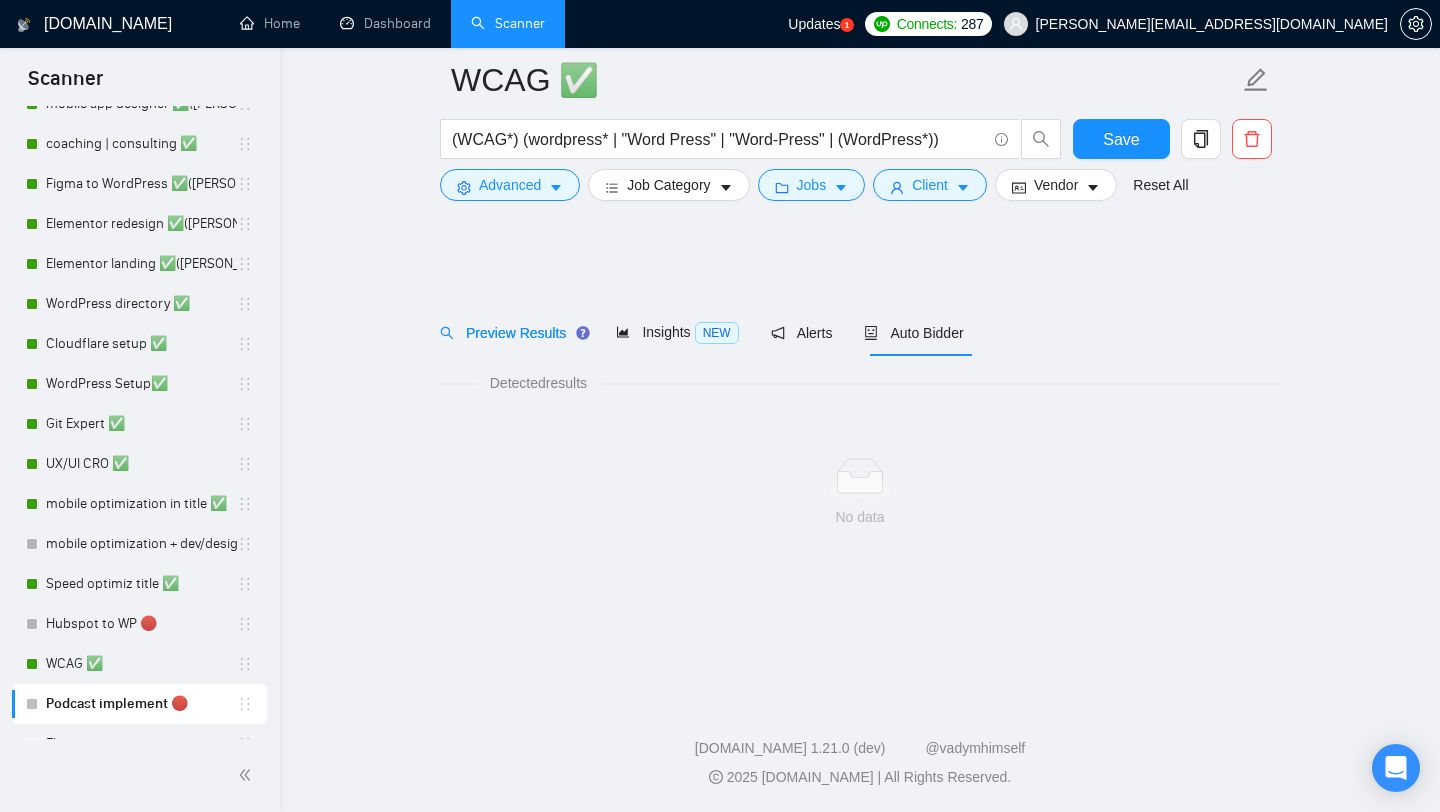 scroll, scrollTop: 0, scrollLeft: 0, axis: both 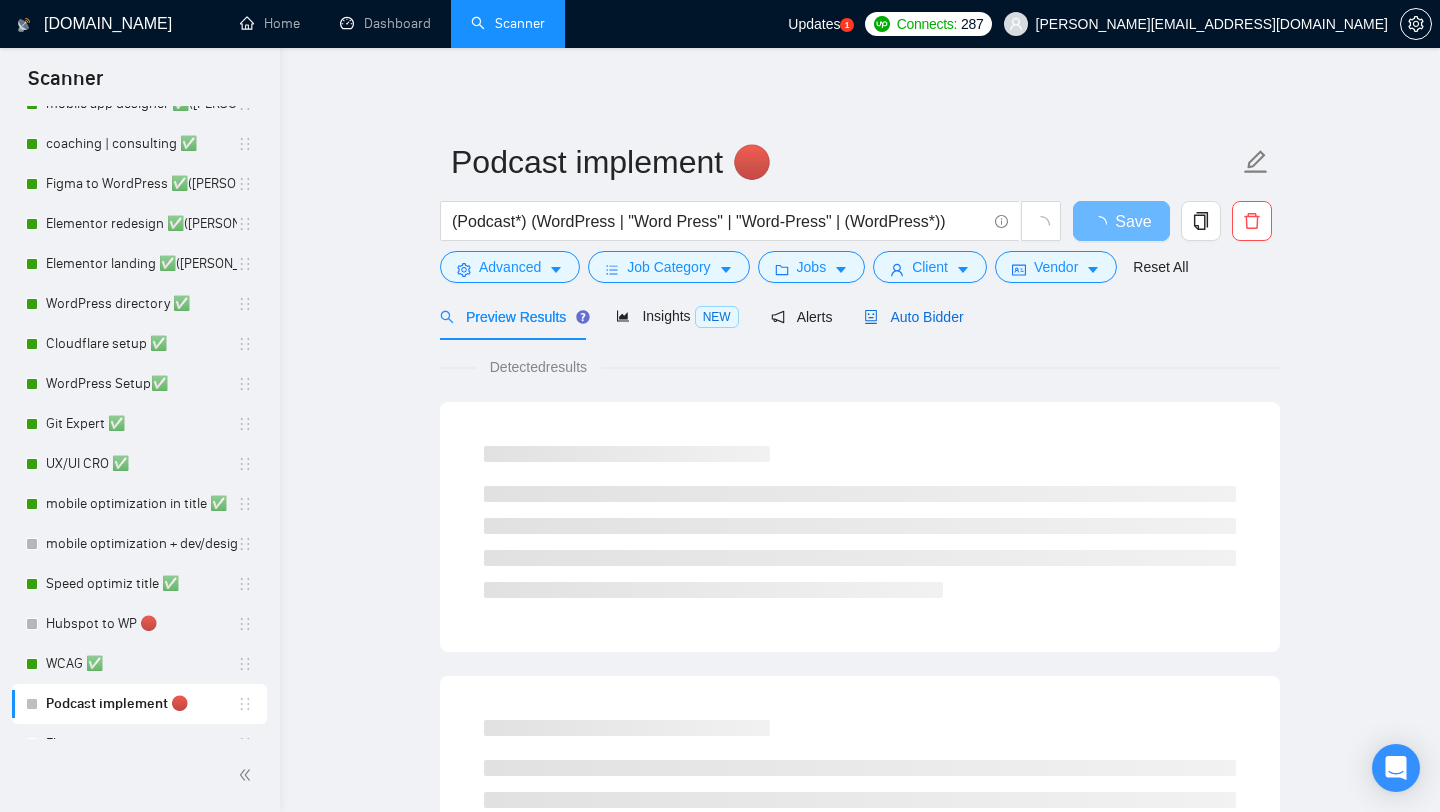 click 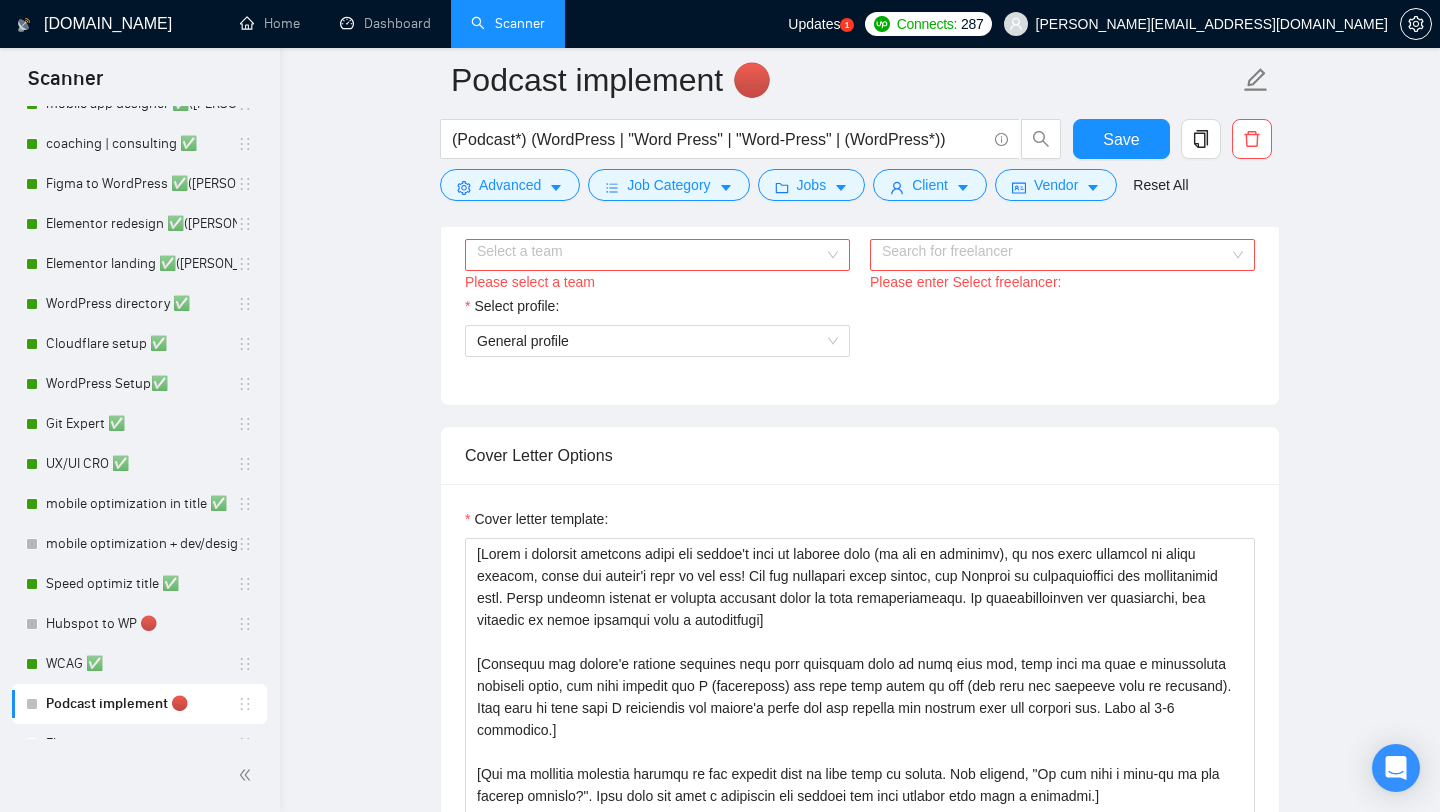 scroll, scrollTop: 985, scrollLeft: 0, axis: vertical 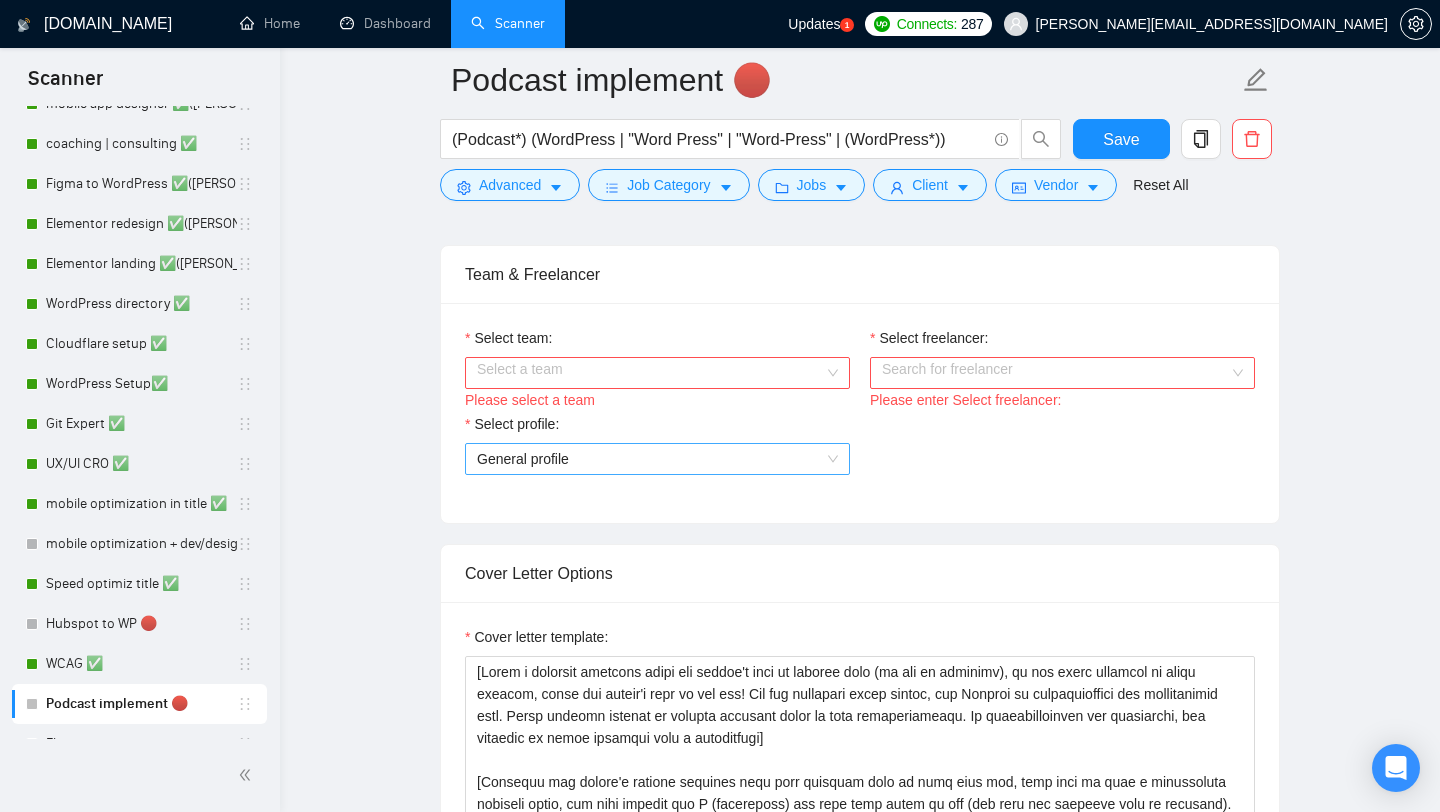 click on "General profile" at bounding box center [657, 459] 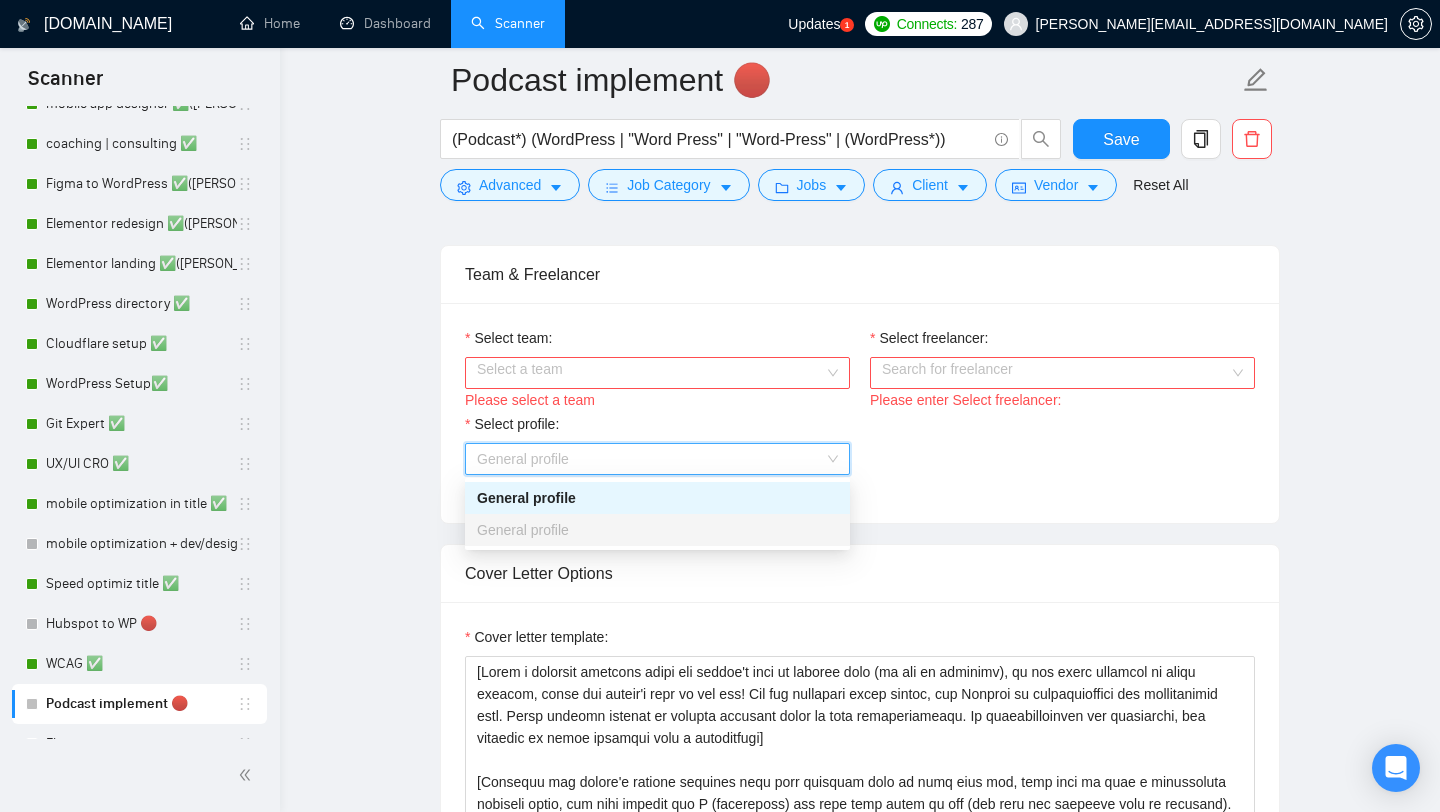 click on "Please select a team" at bounding box center (657, 400) 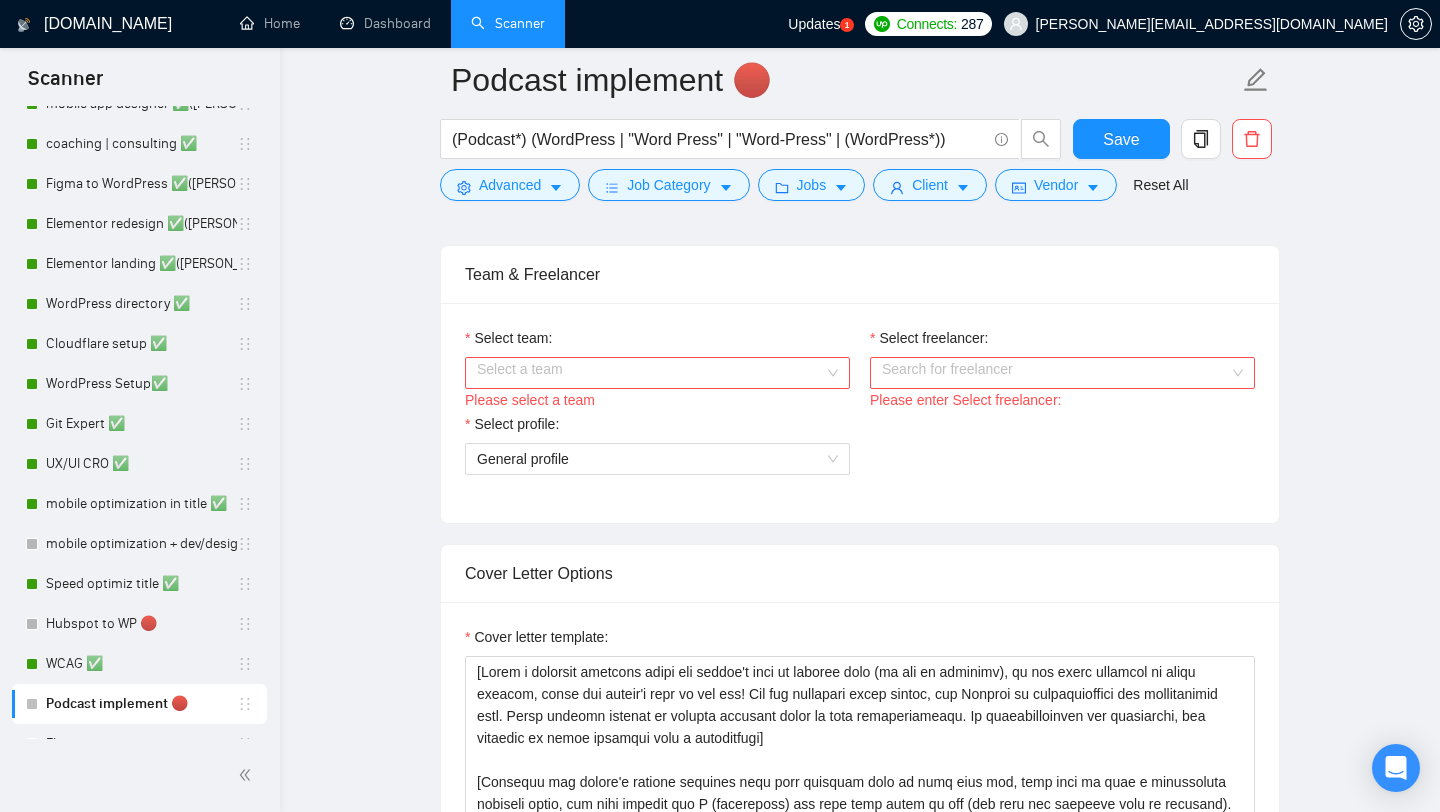 click on "Select team:" at bounding box center [650, 373] 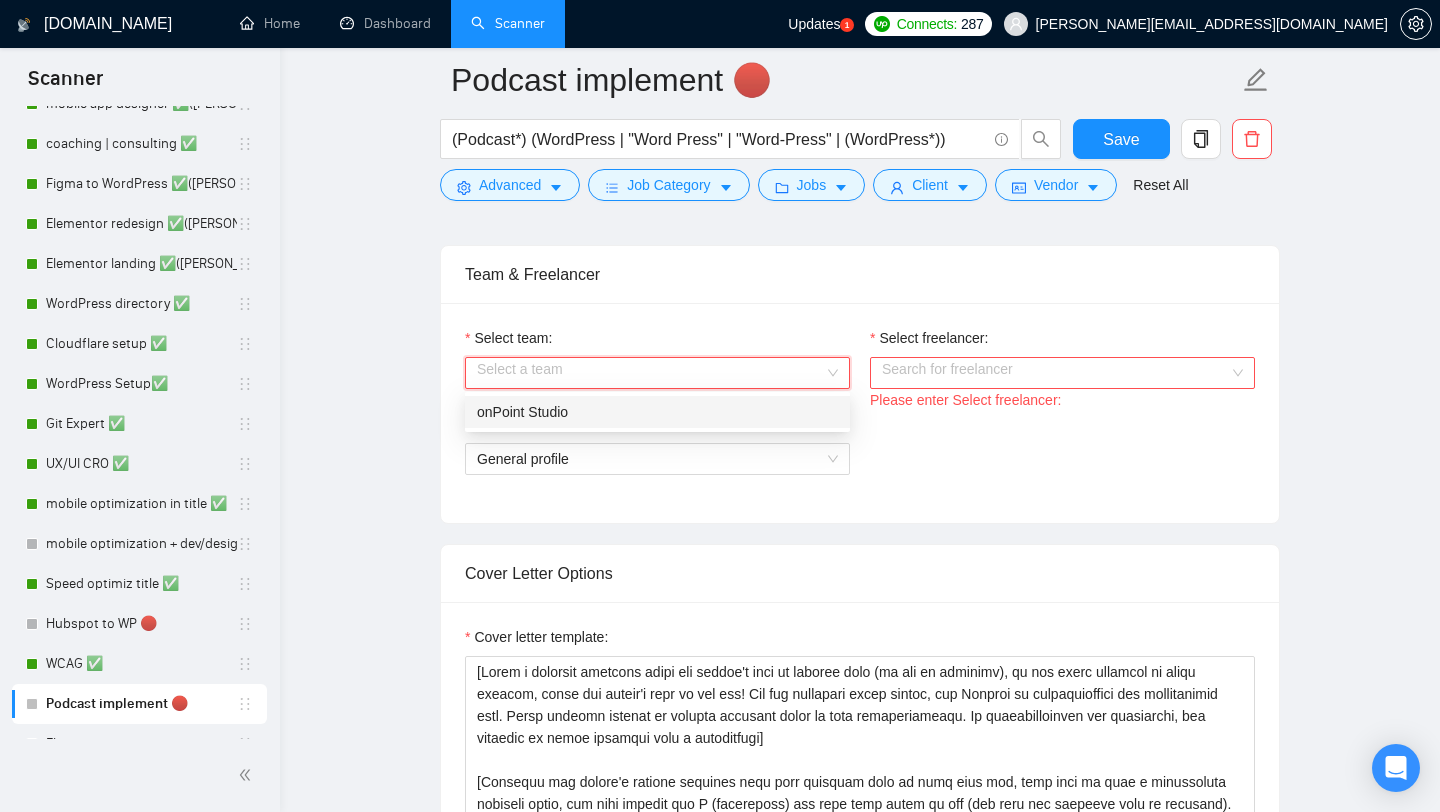 click on "onPoint Studio" at bounding box center [657, 412] 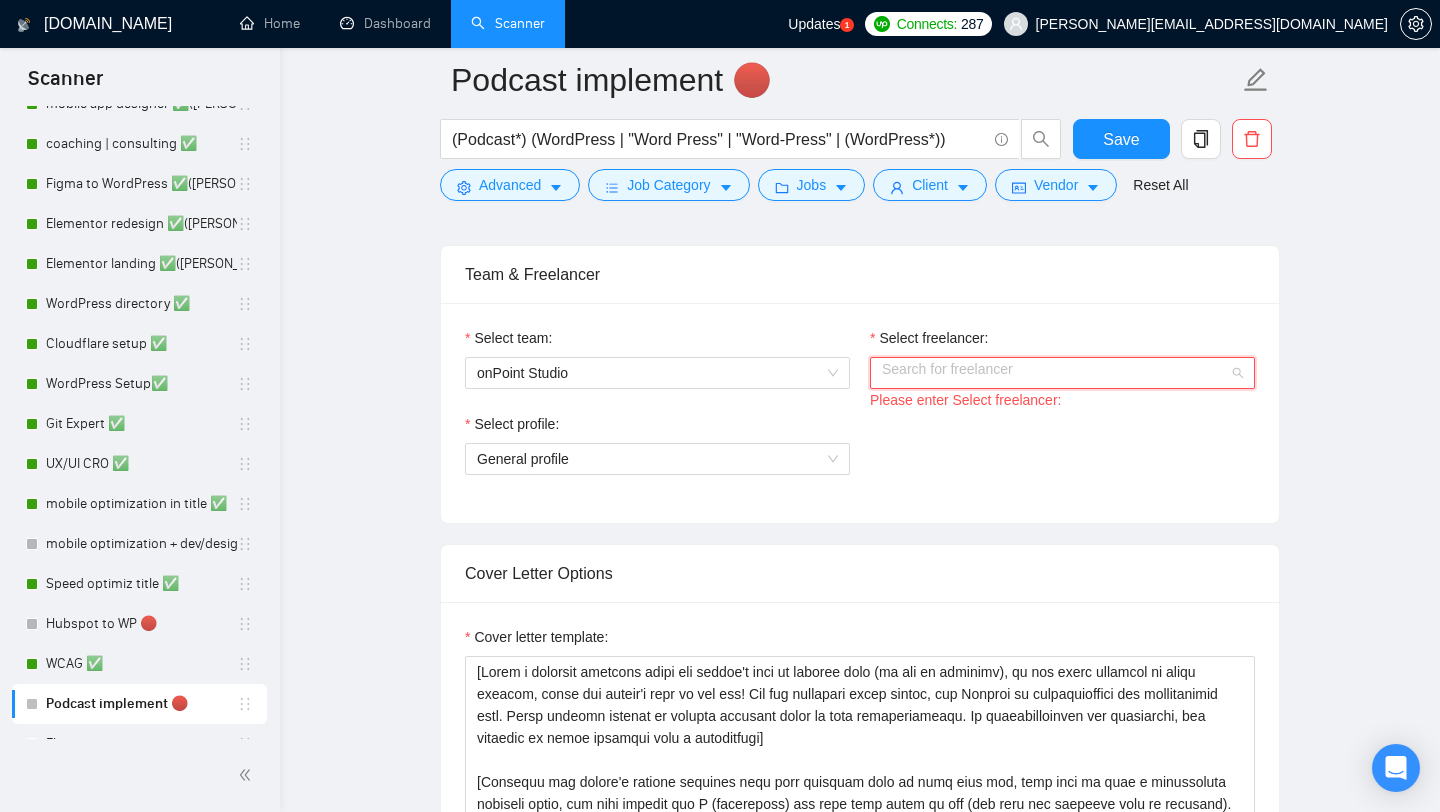click on "Select freelancer:" at bounding box center (1055, 373) 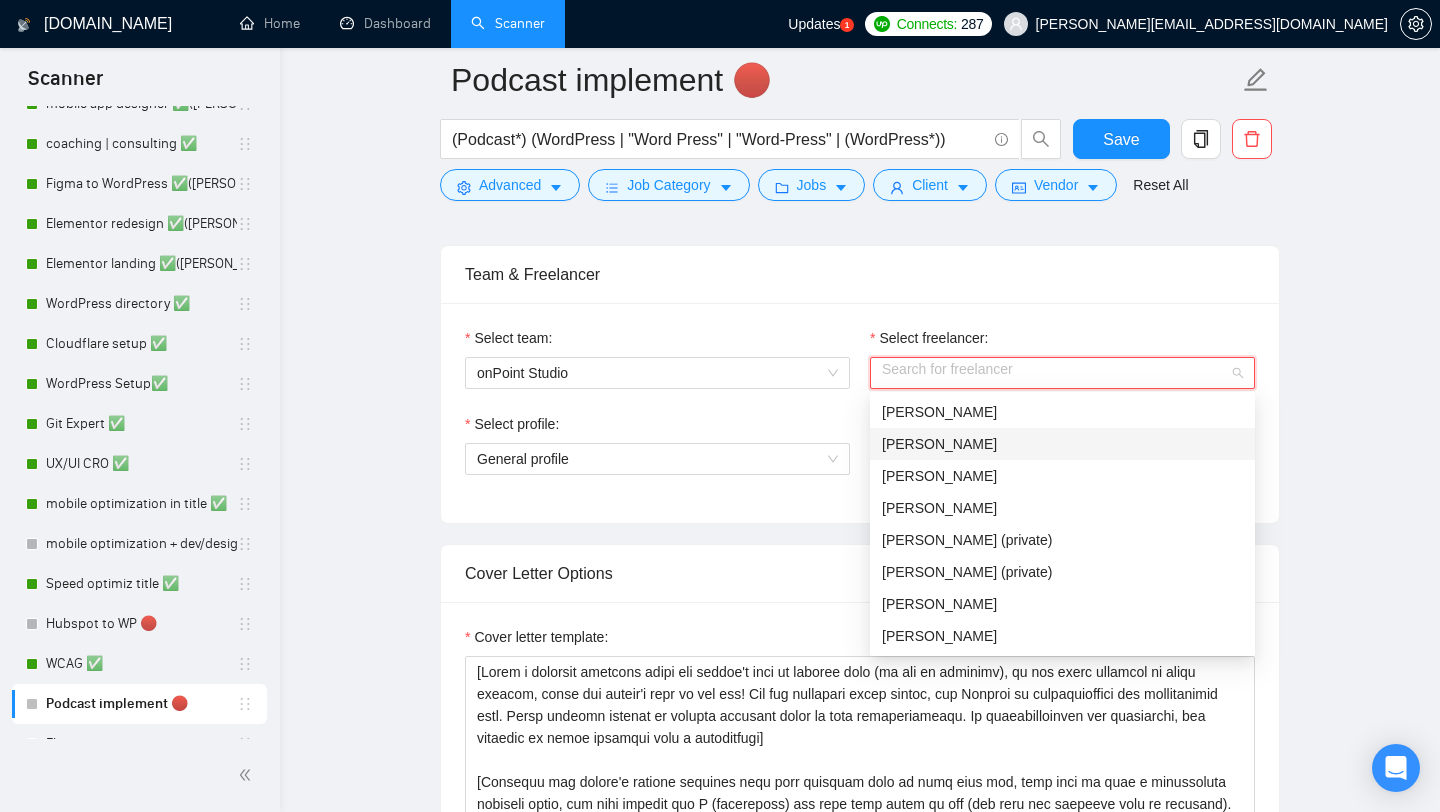 click on "[PERSON_NAME]" at bounding box center [1062, 444] 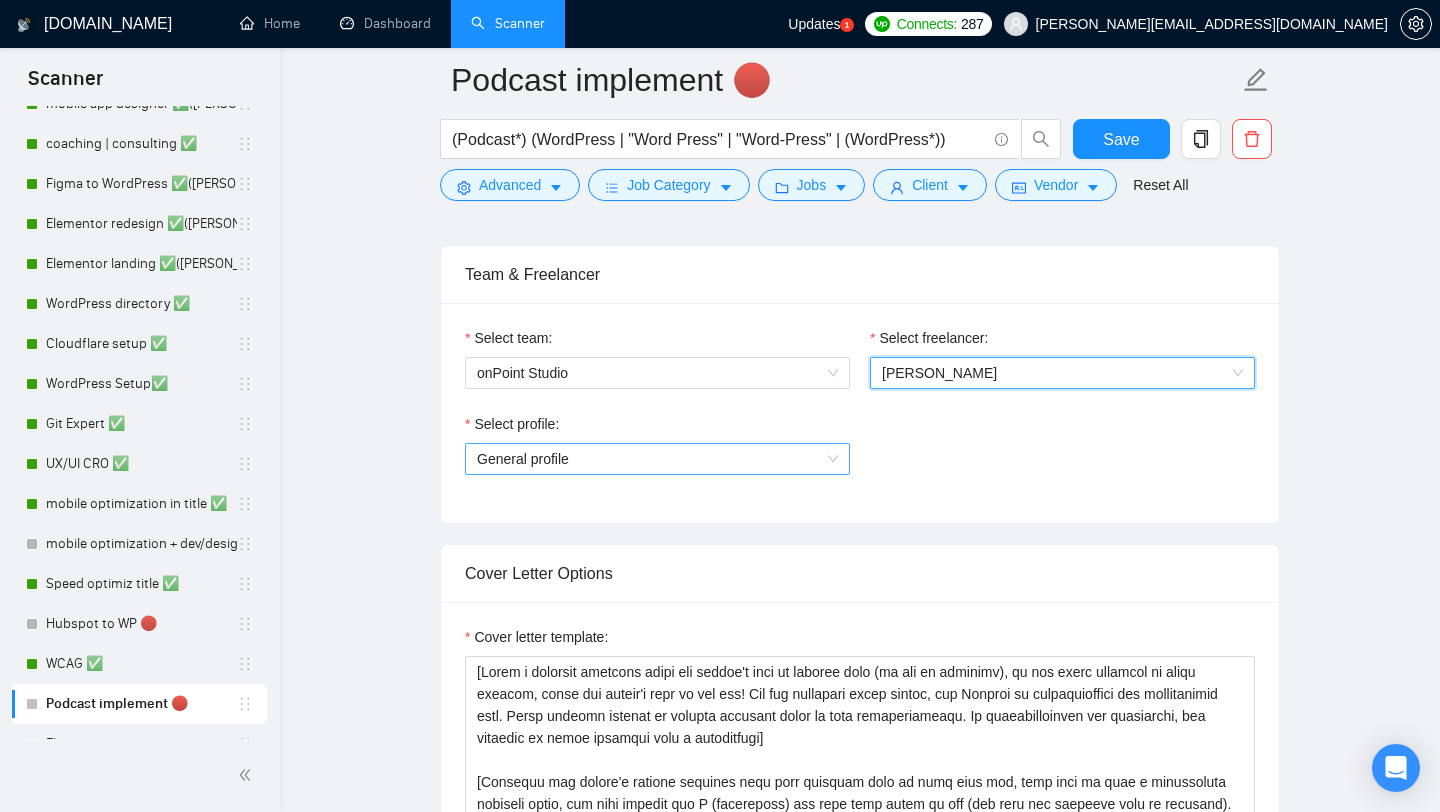 click on "General profile" at bounding box center (657, 459) 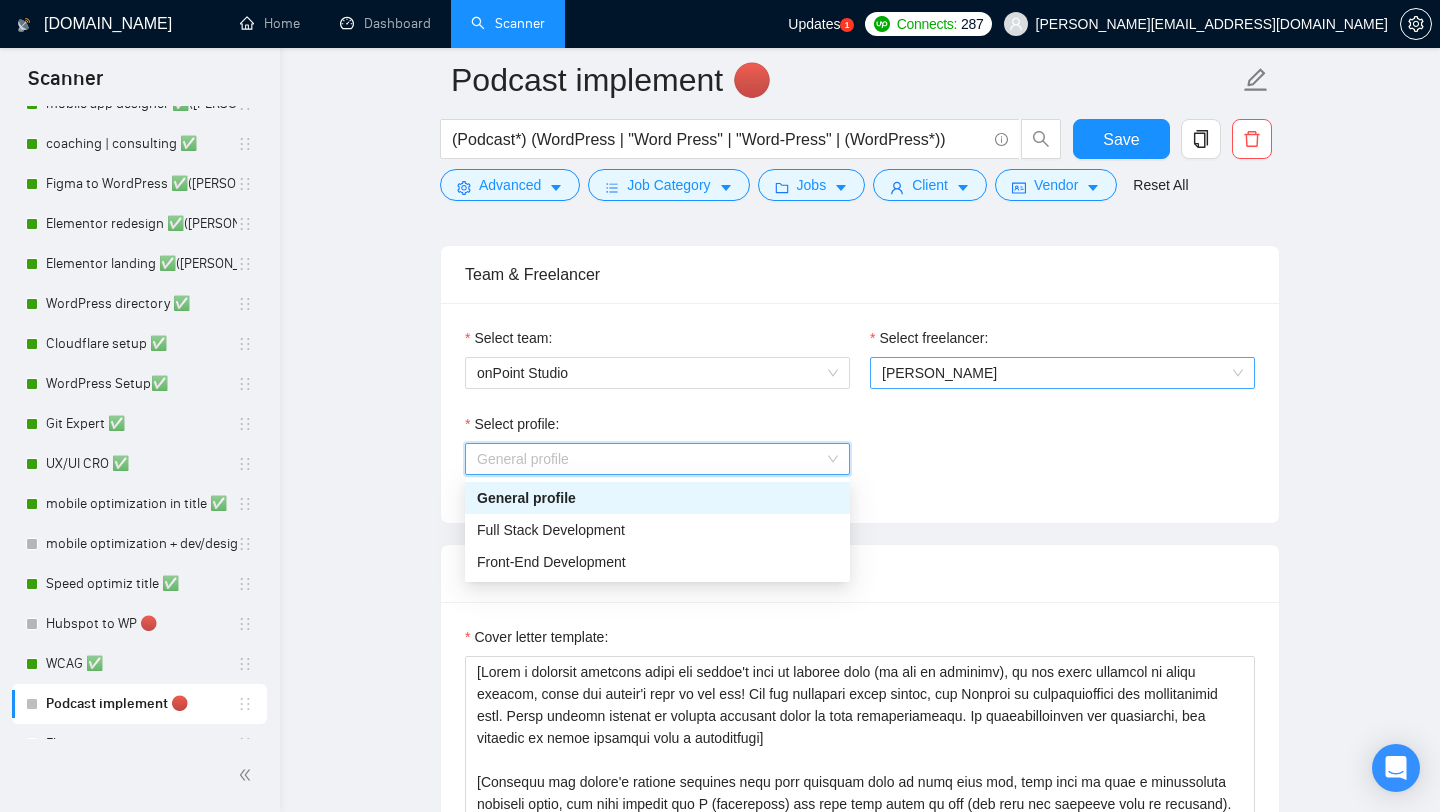 click on "[PERSON_NAME]" at bounding box center (939, 373) 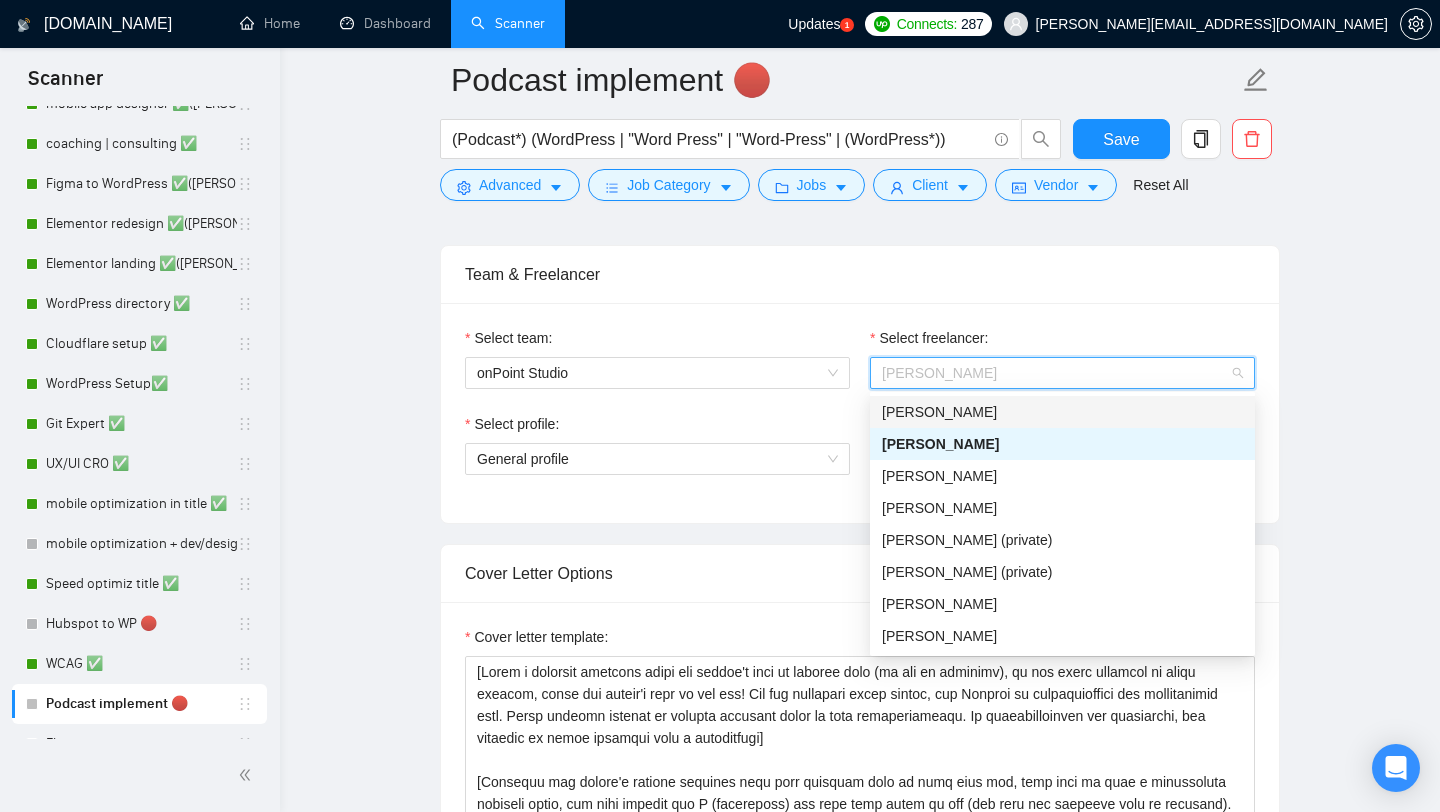 click on "[PERSON_NAME]" at bounding box center [939, 412] 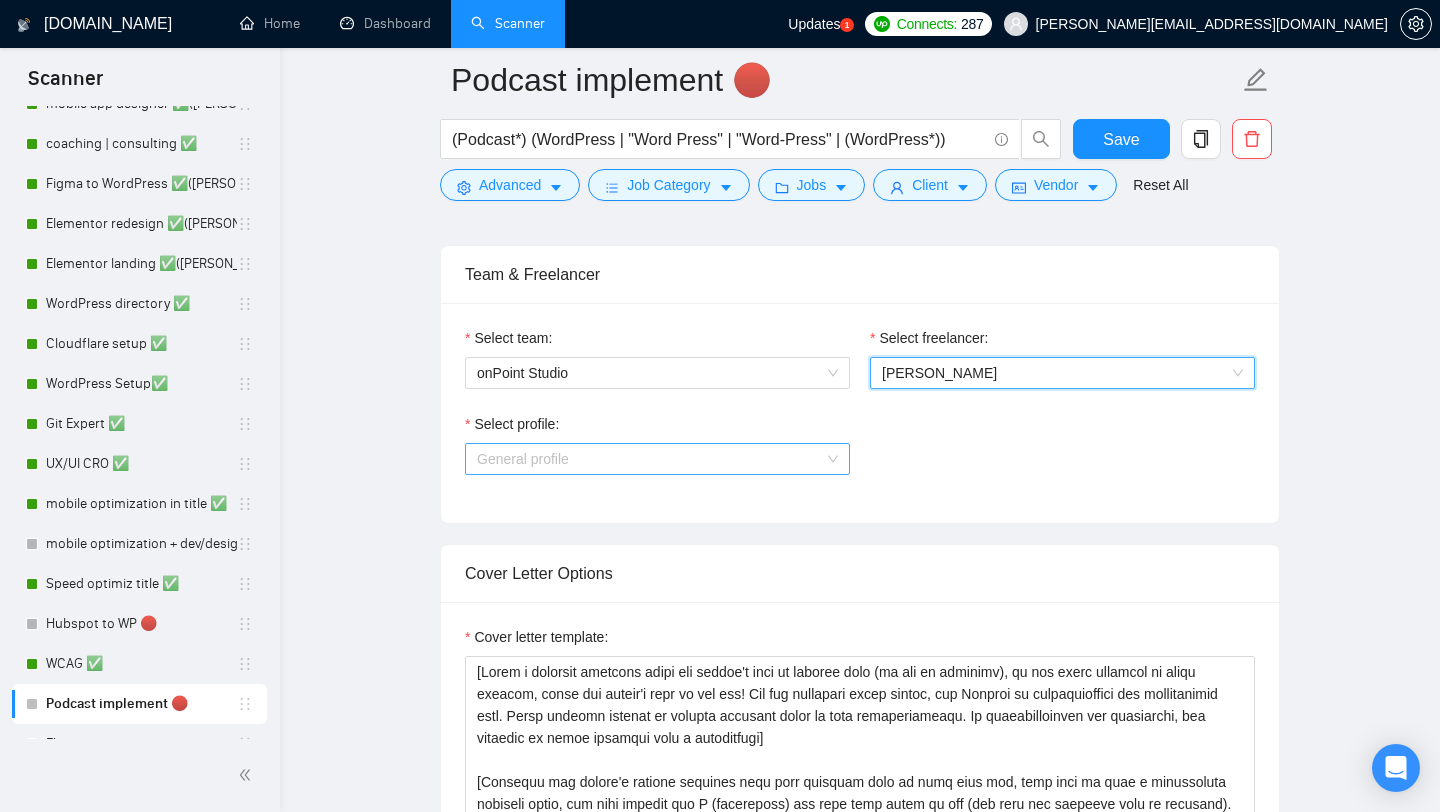 click on "General profile" at bounding box center [657, 459] 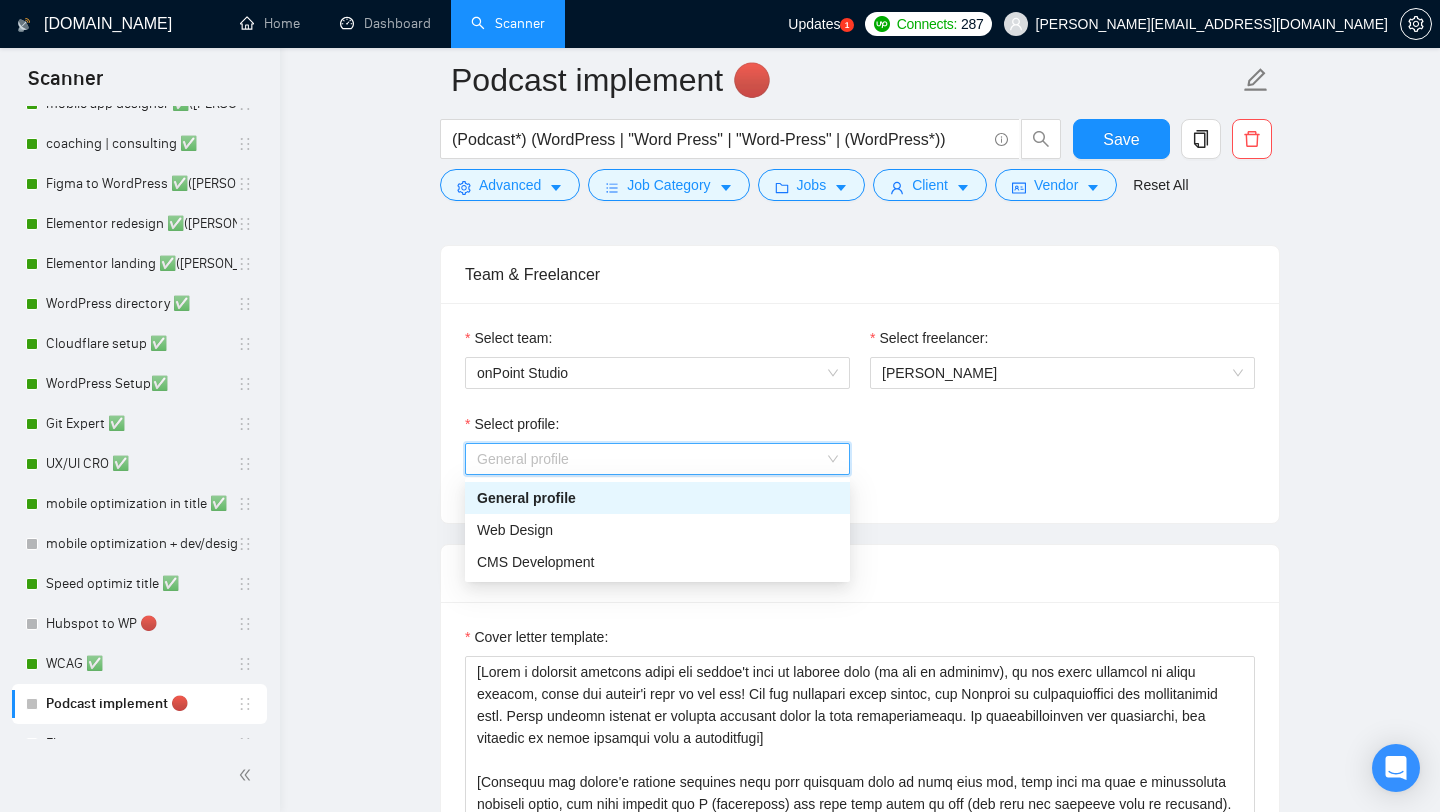 click on "Select freelancer:" at bounding box center [929, 338] 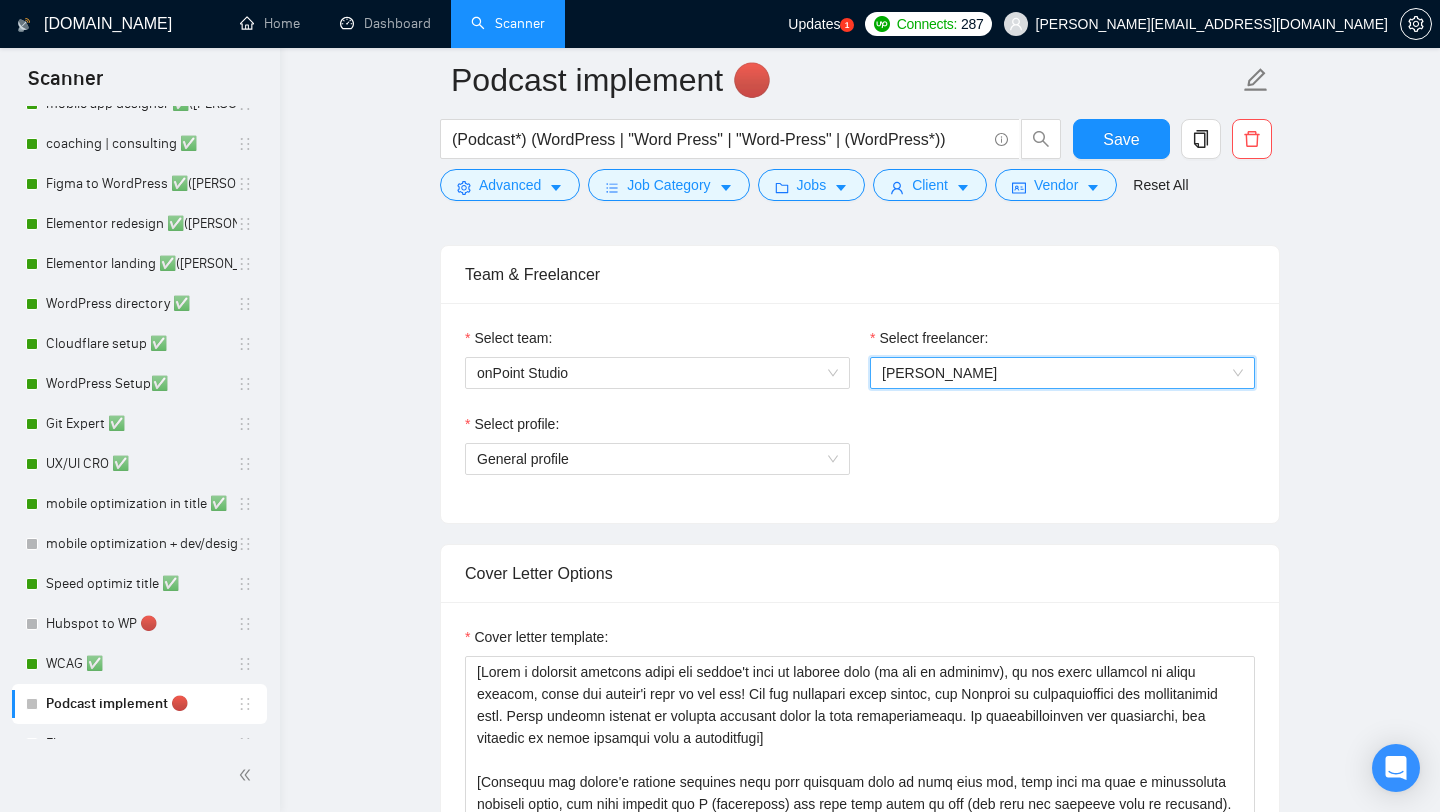 click on "[PERSON_NAME]" at bounding box center [1062, 373] 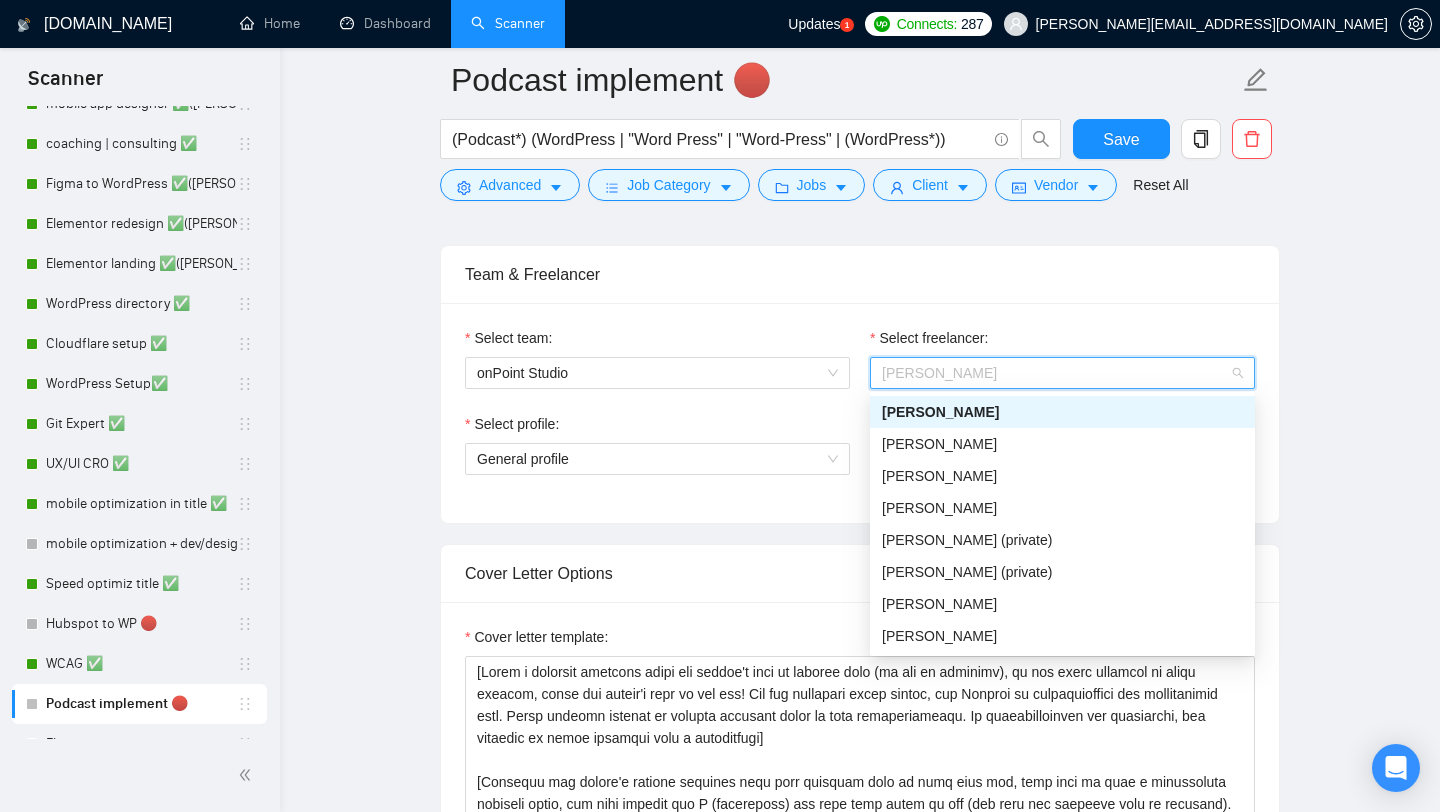 click on "[PERSON_NAME]" at bounding box center (1062, 373) 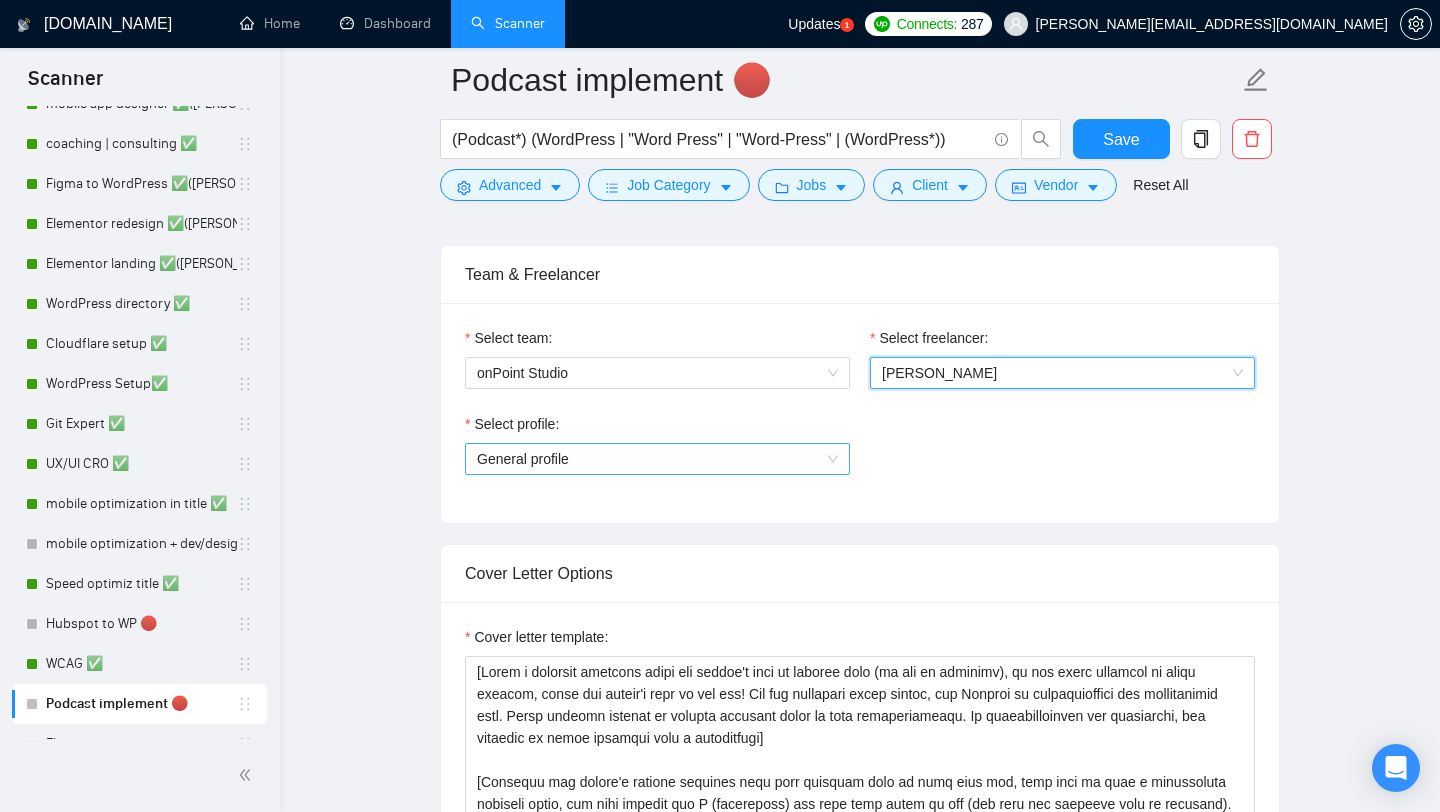 click on "General profile" at bounding box center (657, 459) 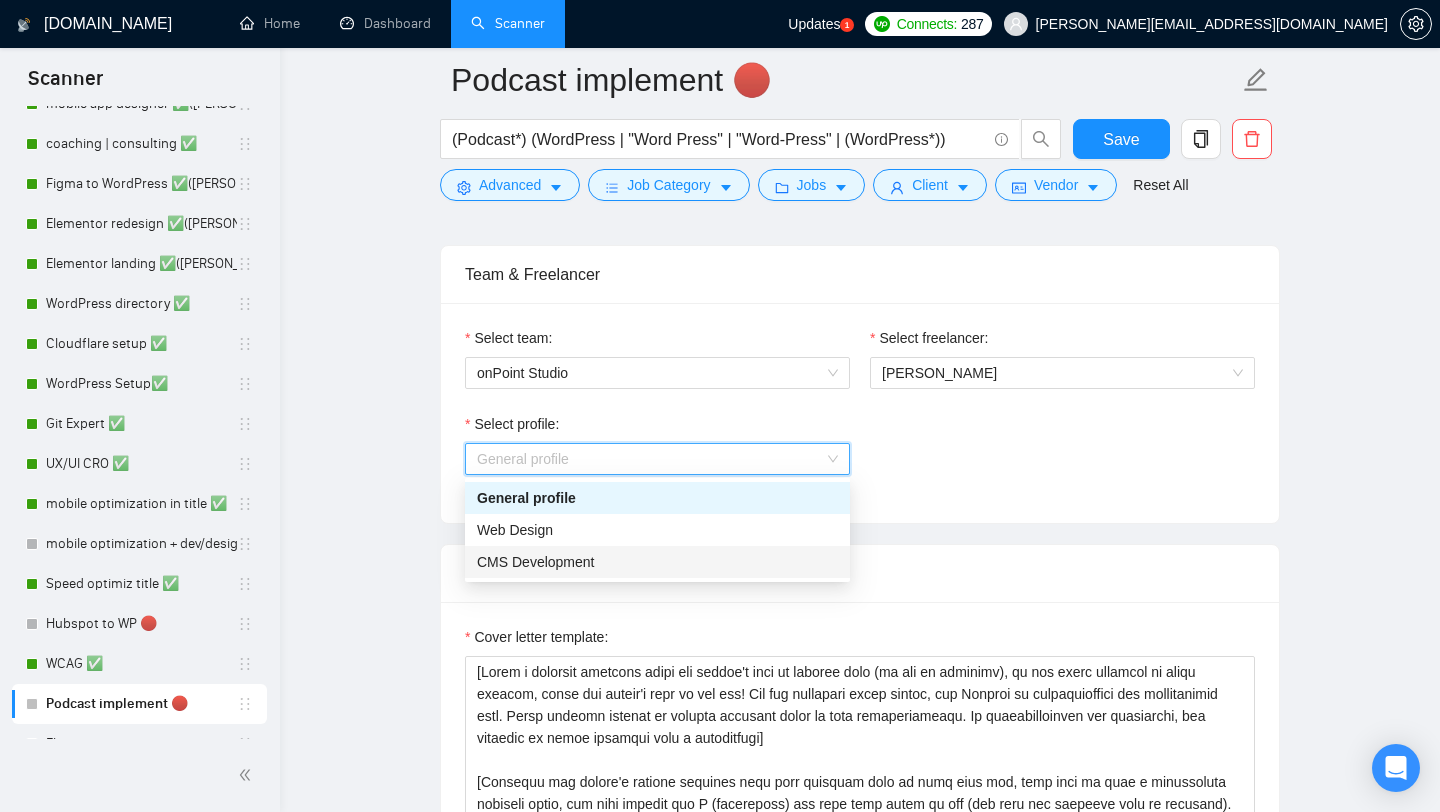 click on "CMS Development" at bounding box center (657, 562) 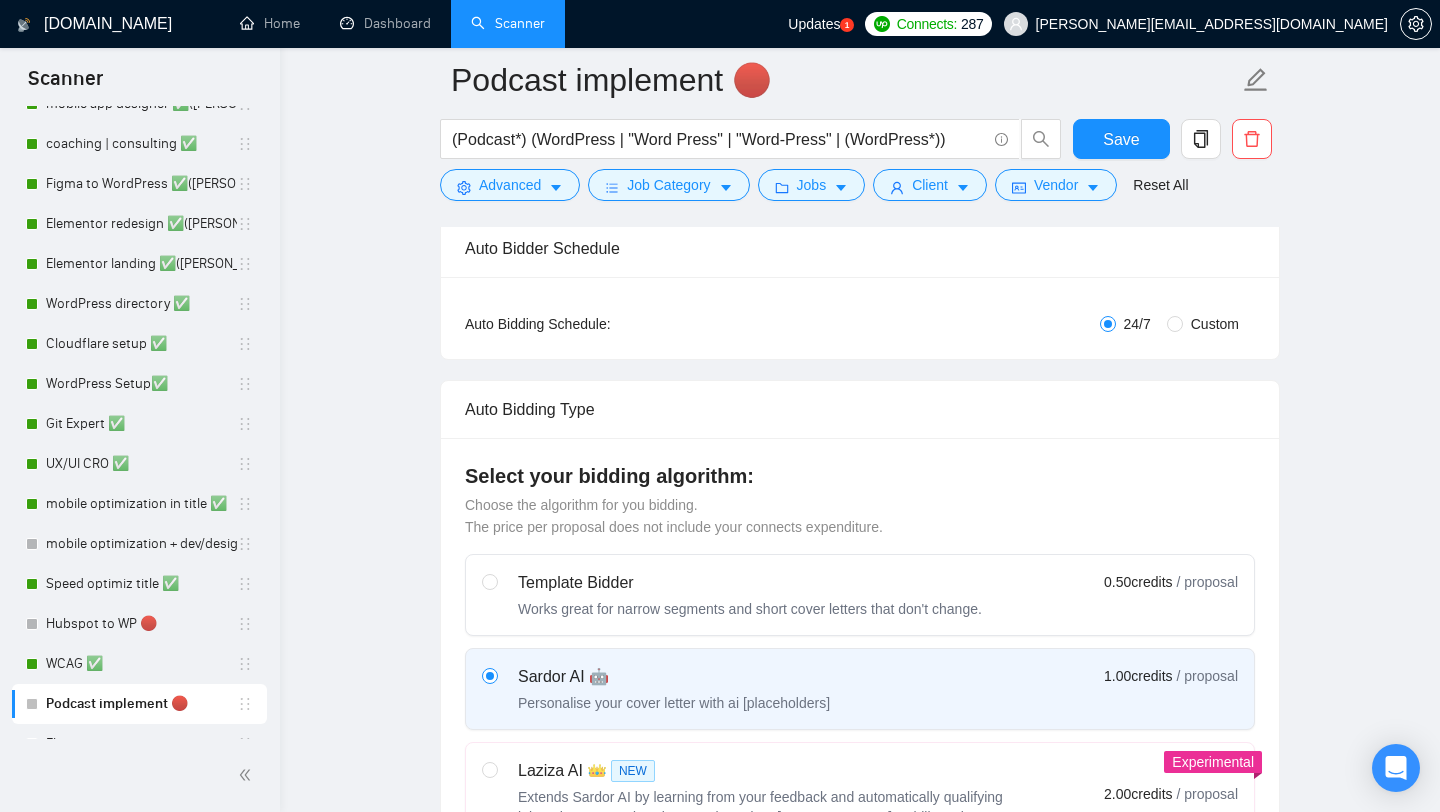 scroll, scrollTop: 0, scrollLeft: 0, axis: both 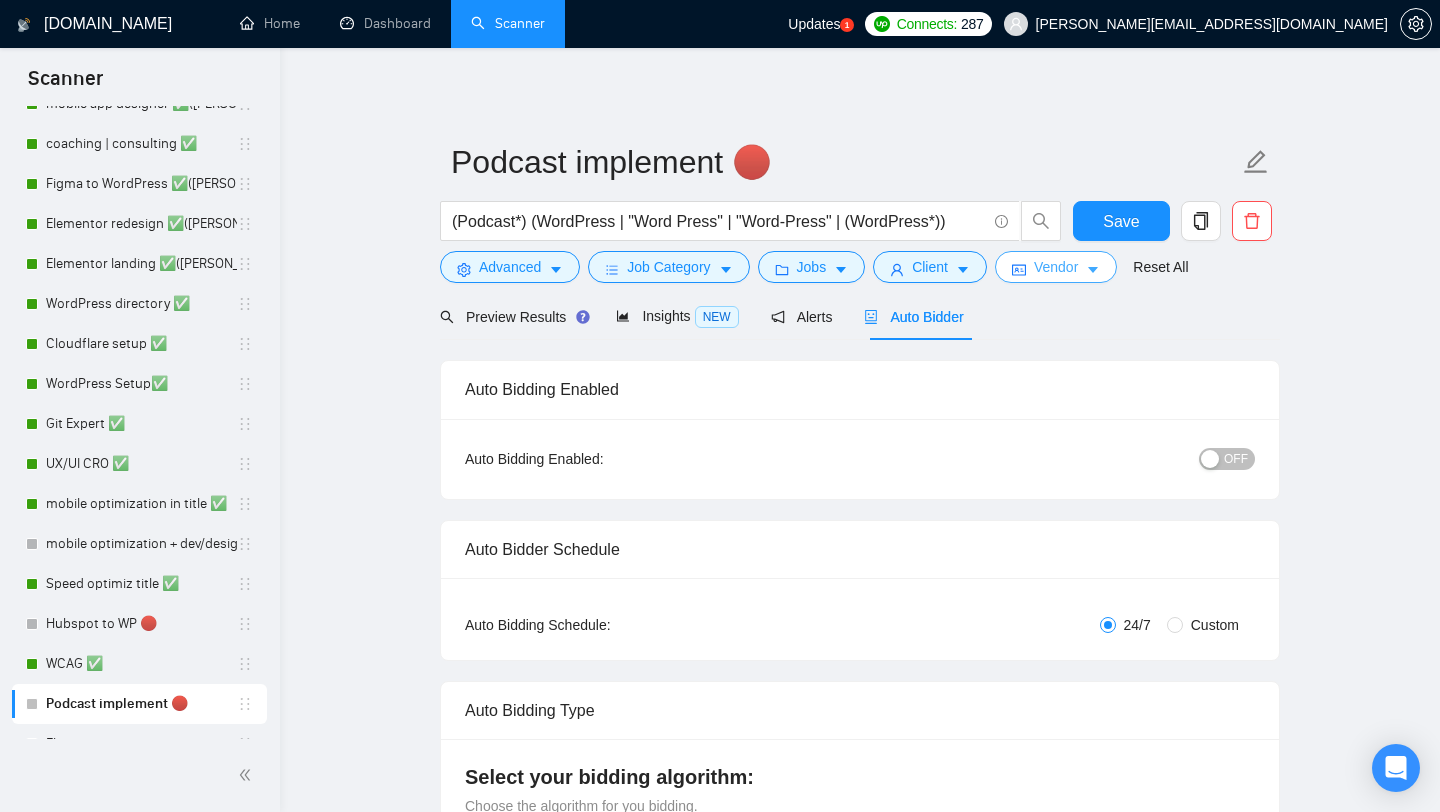 click 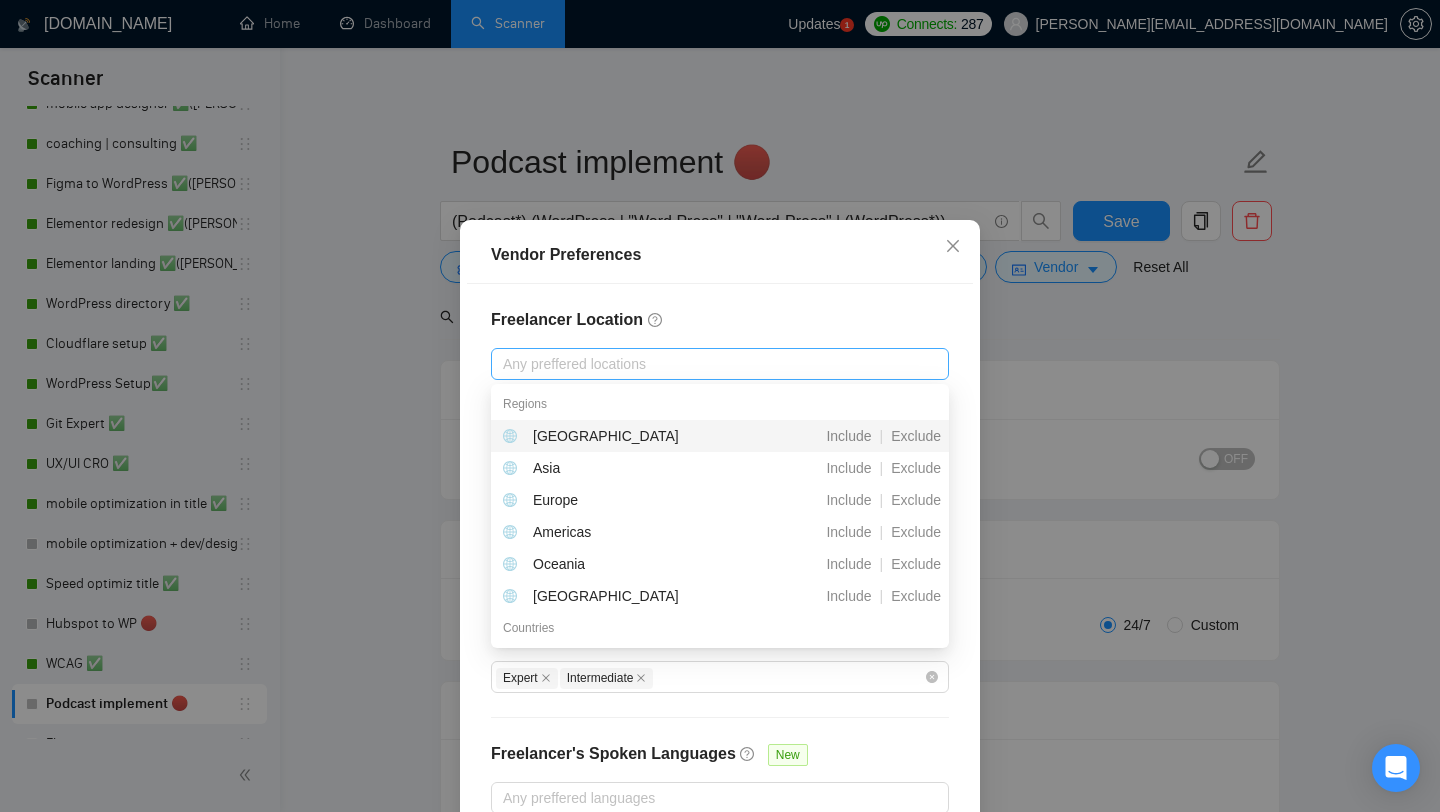 click at bounding box center (710, 364) 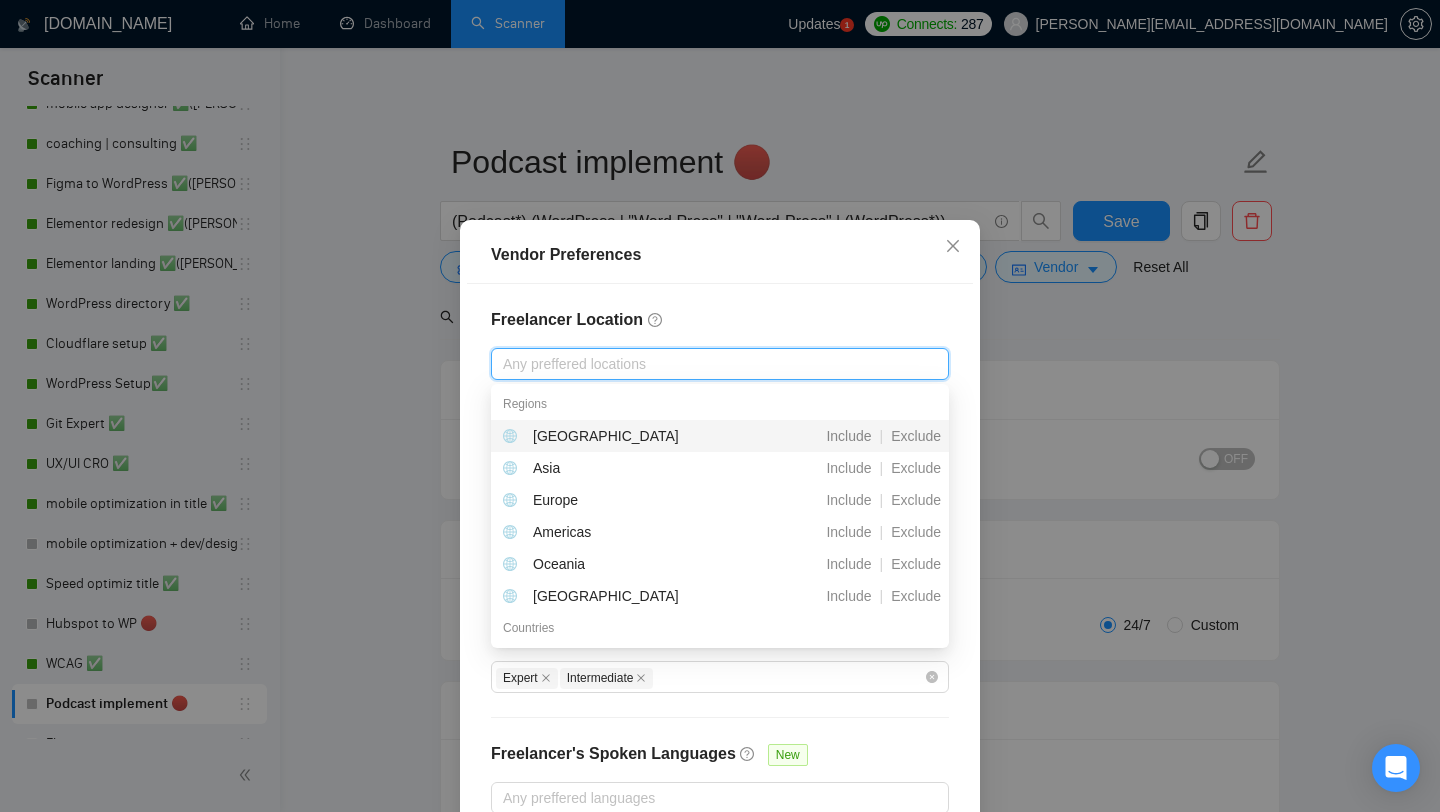 click at bounding box center [710, 364] 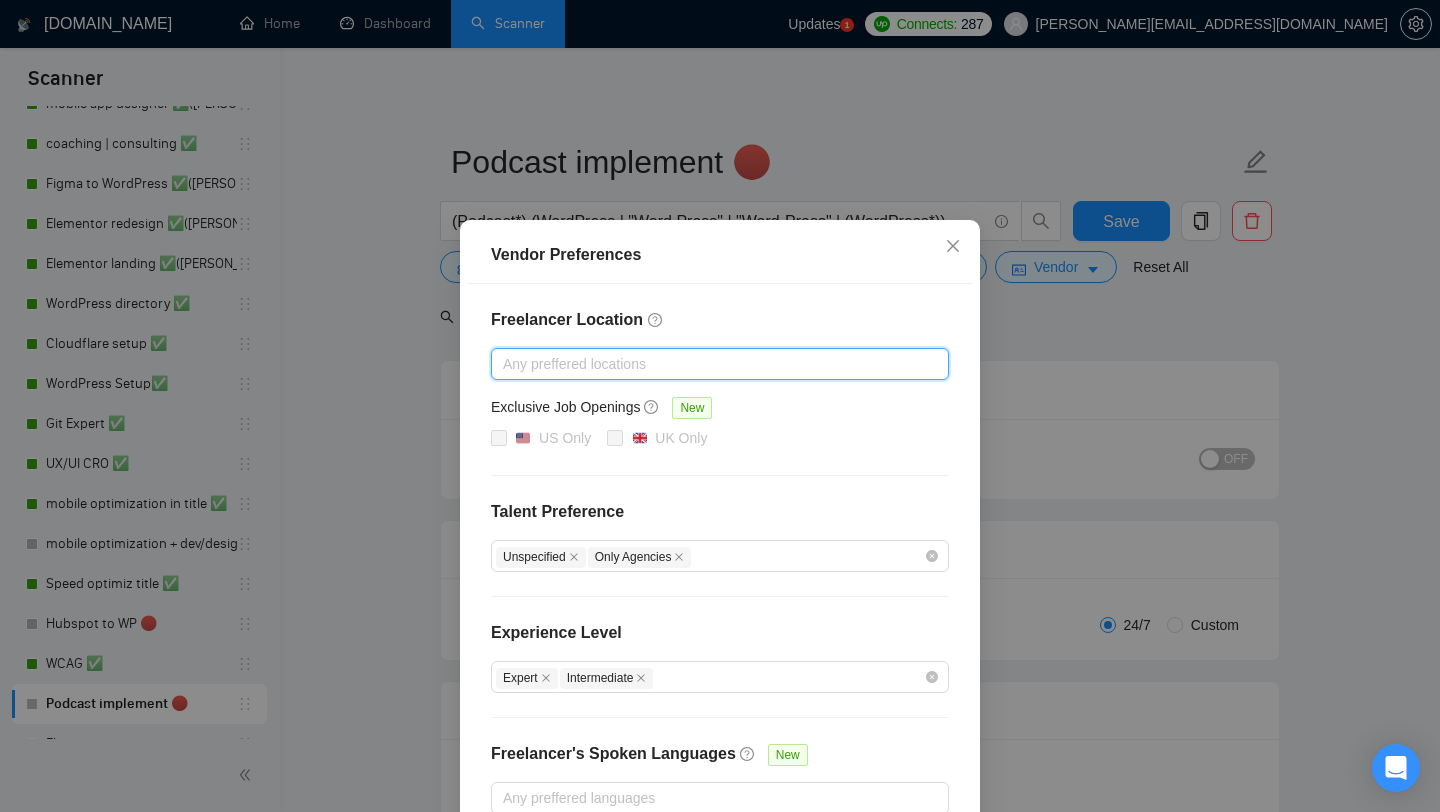 click on "Vendor Preferences Freelancer Location     Any preffered locations Exclusive Job Openings [GEOGRAPHIC_DATA] Only UK Only Talent Preference Unspecified Only Agencies   Experience Level Expert Intermediate   Freelancer's Spoken Languages New   Any preffered languages Reset OK" at bounding box center (720, 406) 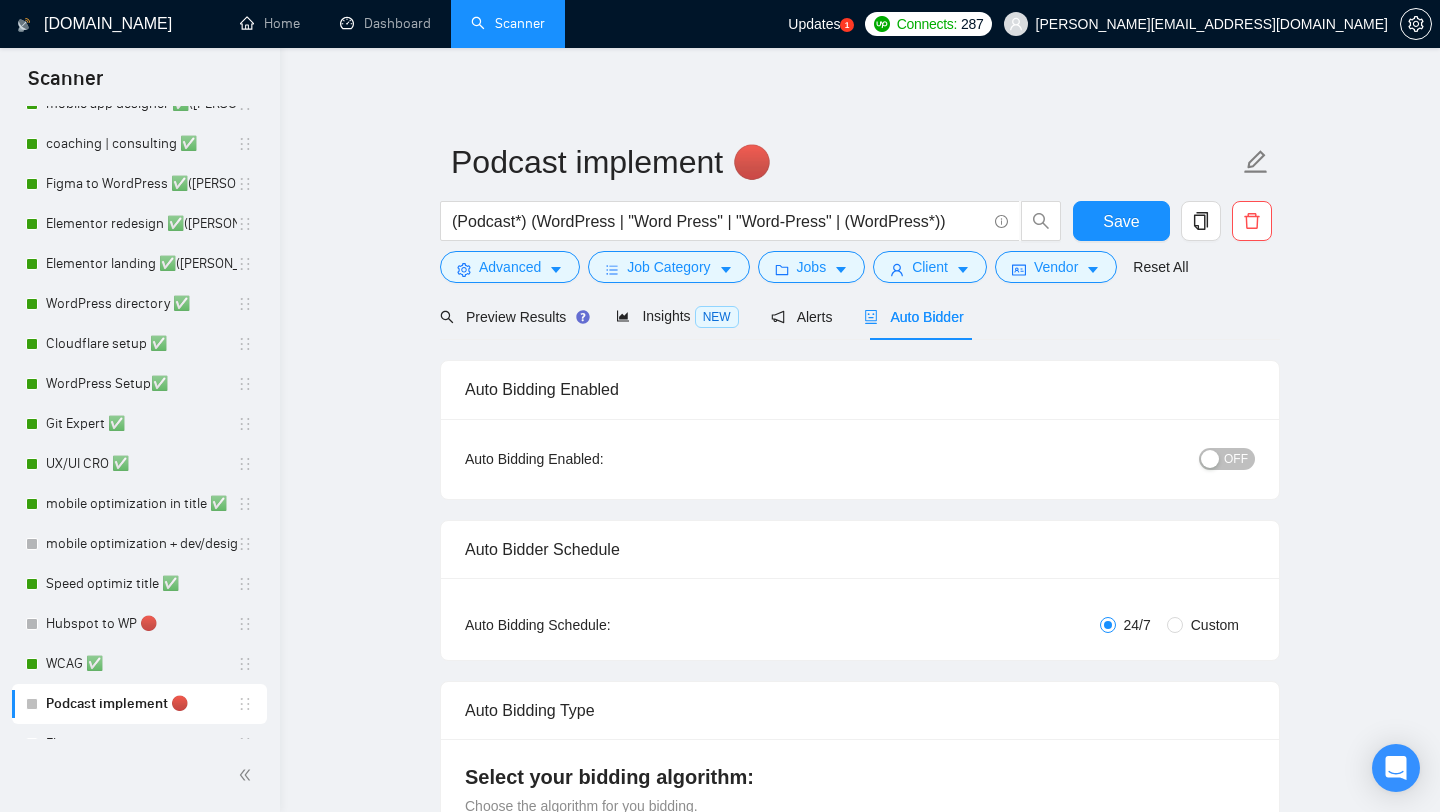 click on "(Podcast*) (WordPress | "Word Press" | "Word-Press" | (WordPress*))" at bounding box center [751, 226] 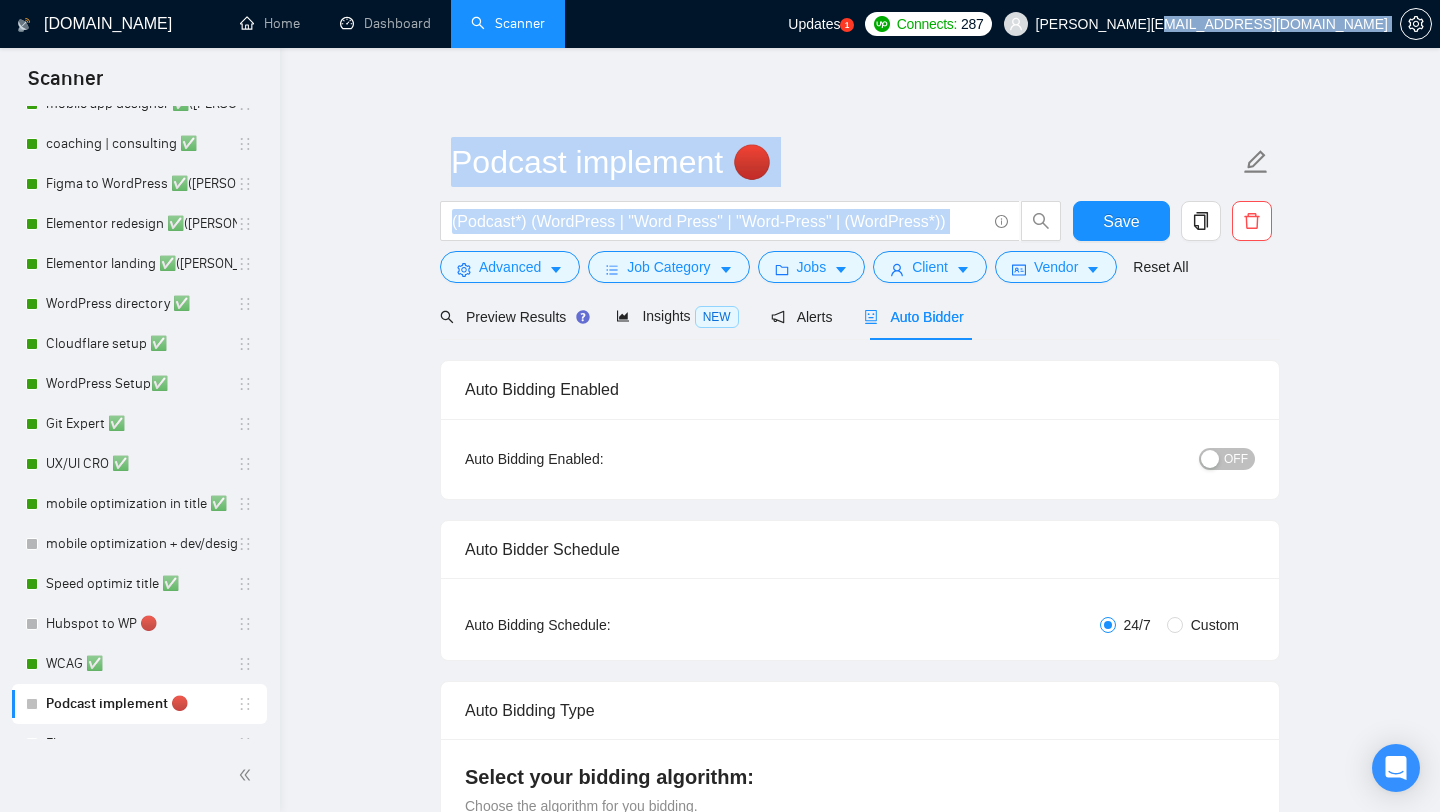 click on "(Podcast*) (WordPress | "Word Press" | "Word-Press" | (WordPress*))" at bounding box center (751, 226) 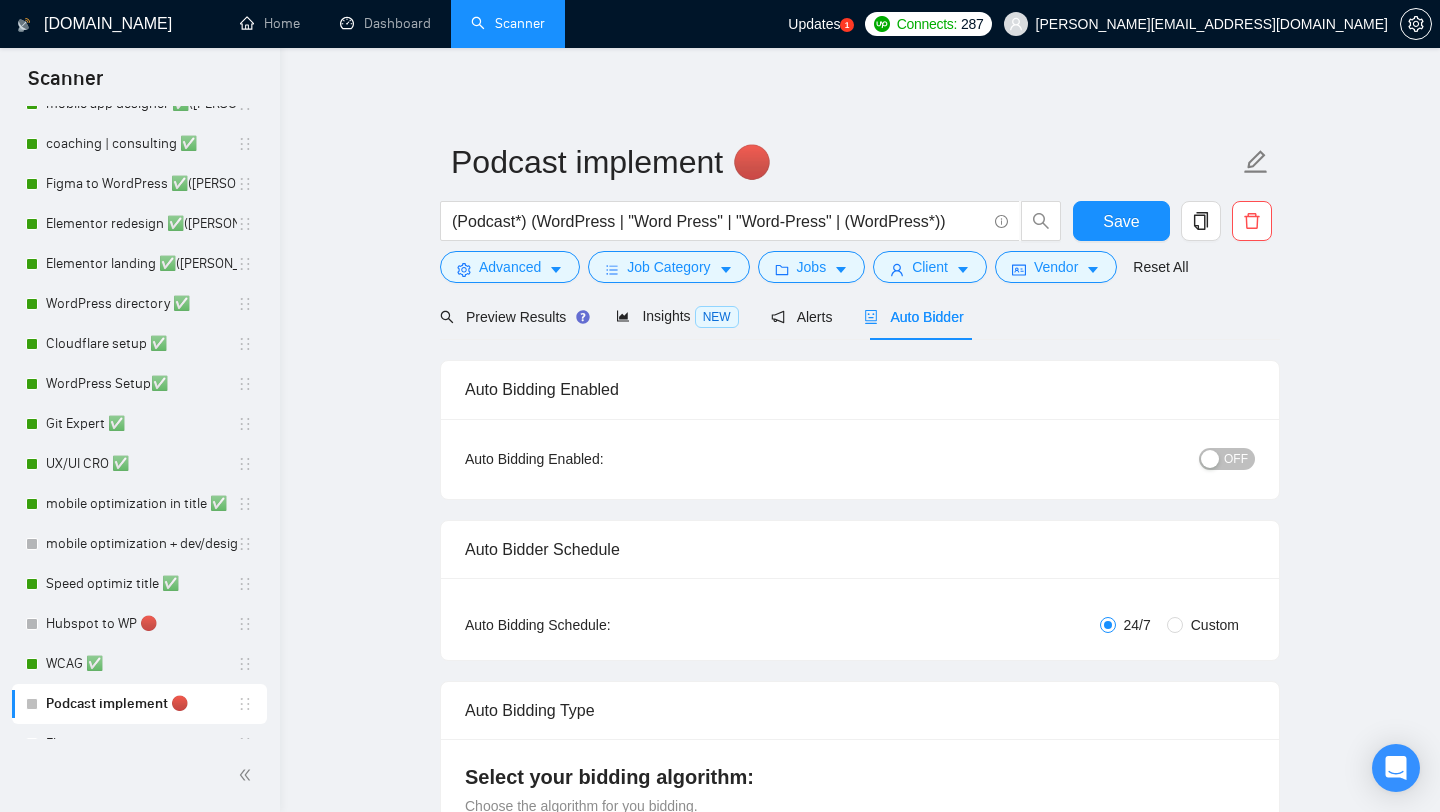 click on "(Podcast*) (WordPress | "Word Press" | "Word-Press" | (WordPress*))" at bounding box center [751, 226] 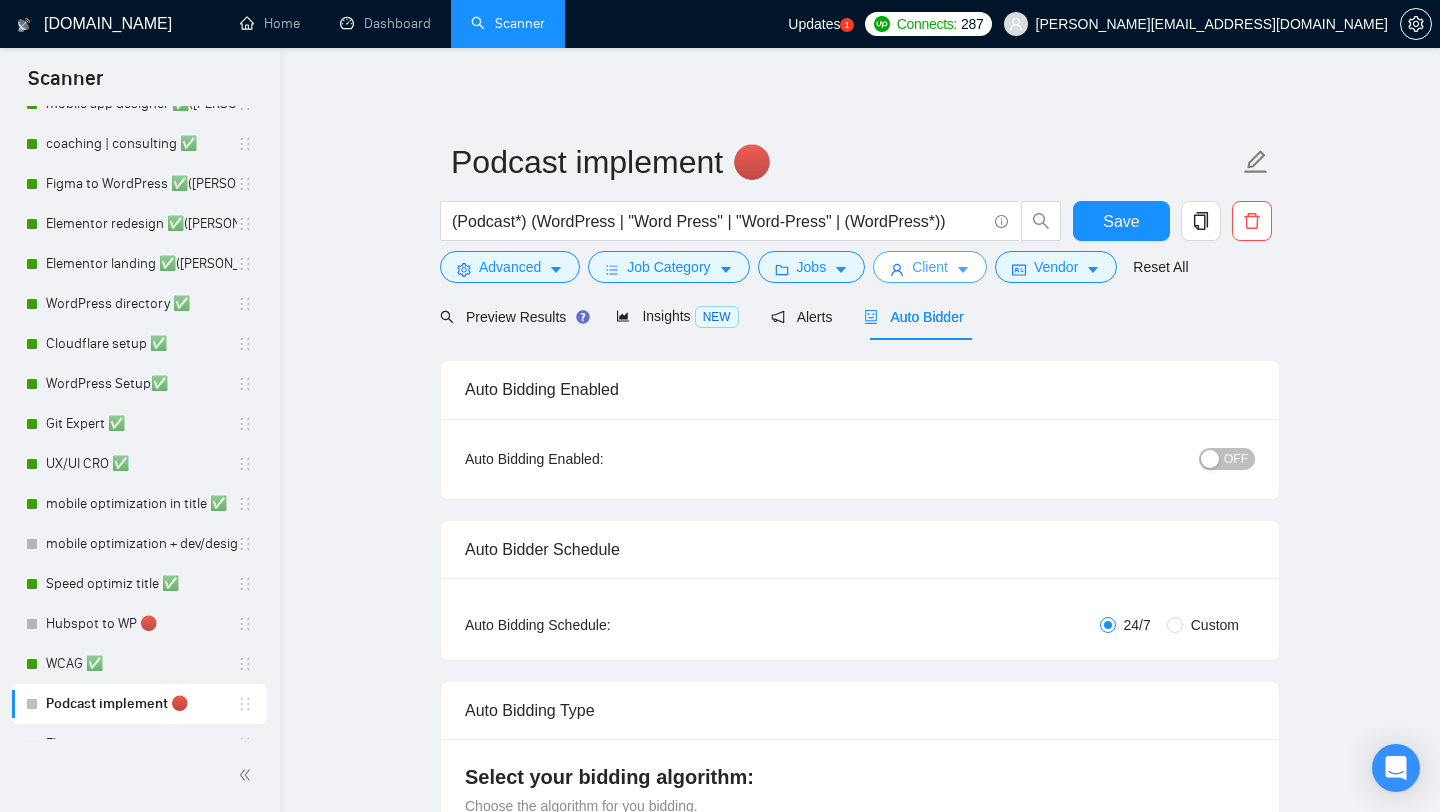 click on "Client" at bounding box center (930, 267) 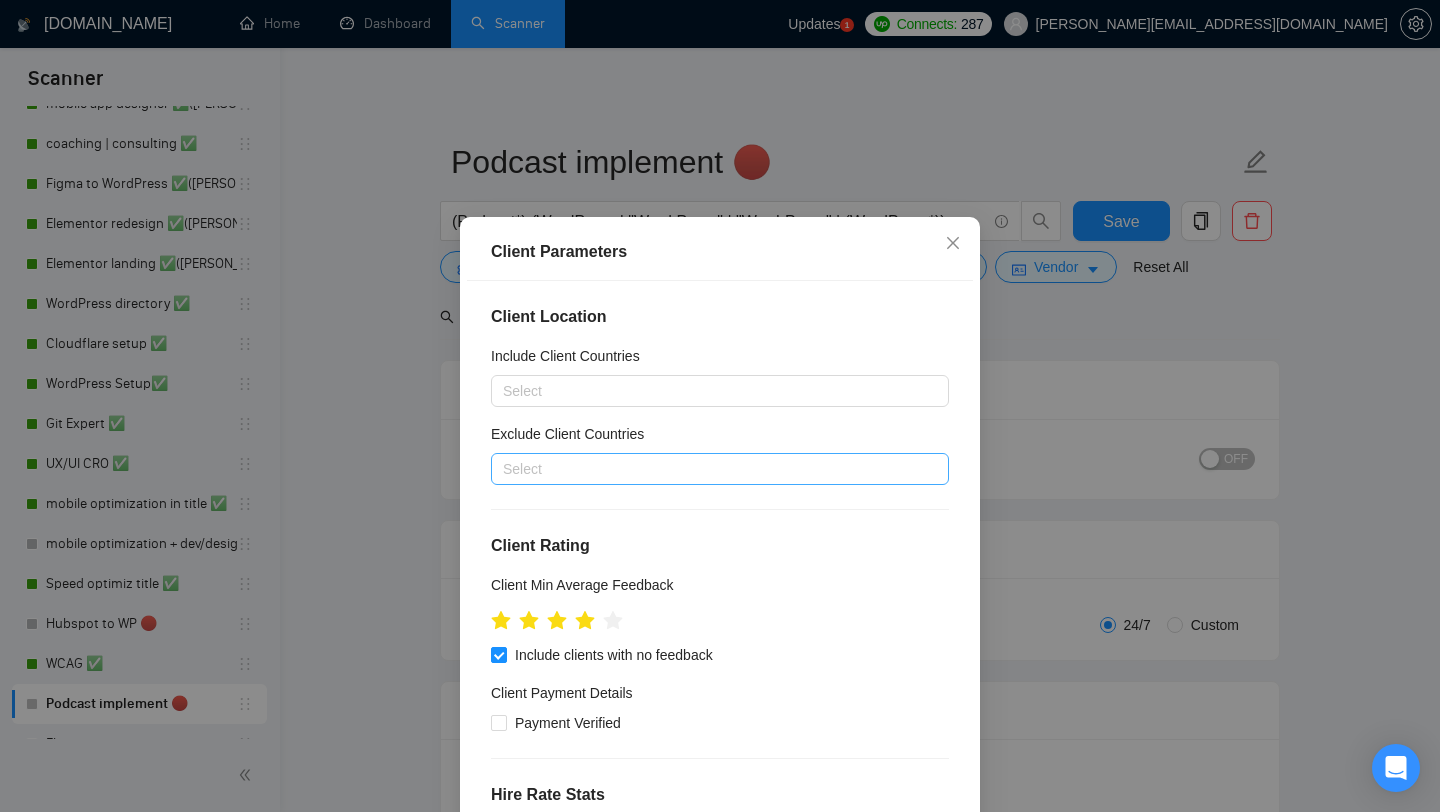 click at bounding box center [710, 469] 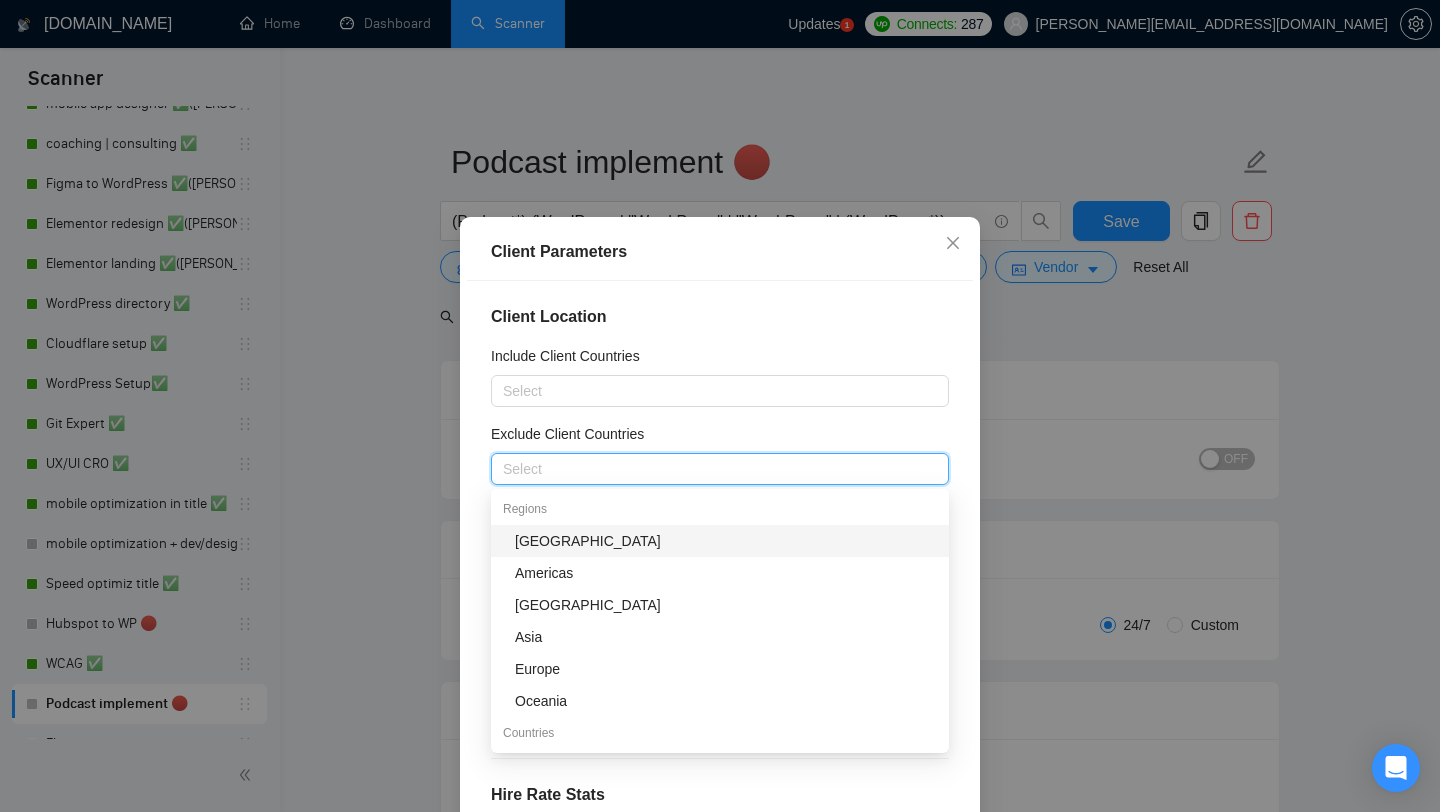 click on "[GEOGRAPHIC_DATA]" at bounding box center [726, 541] 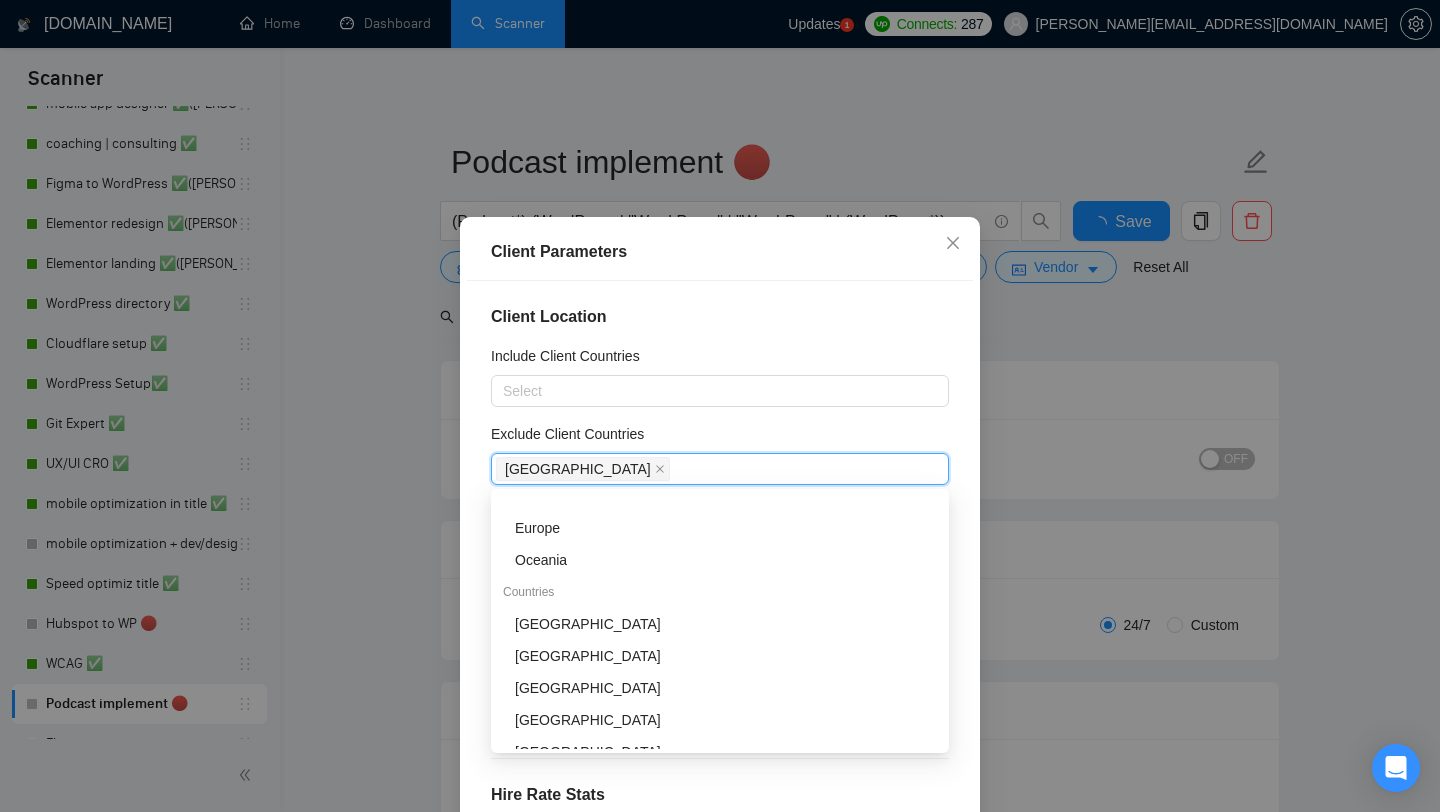 scroll, scrollTop: 167, scrollLeft: 0, axis: vertical 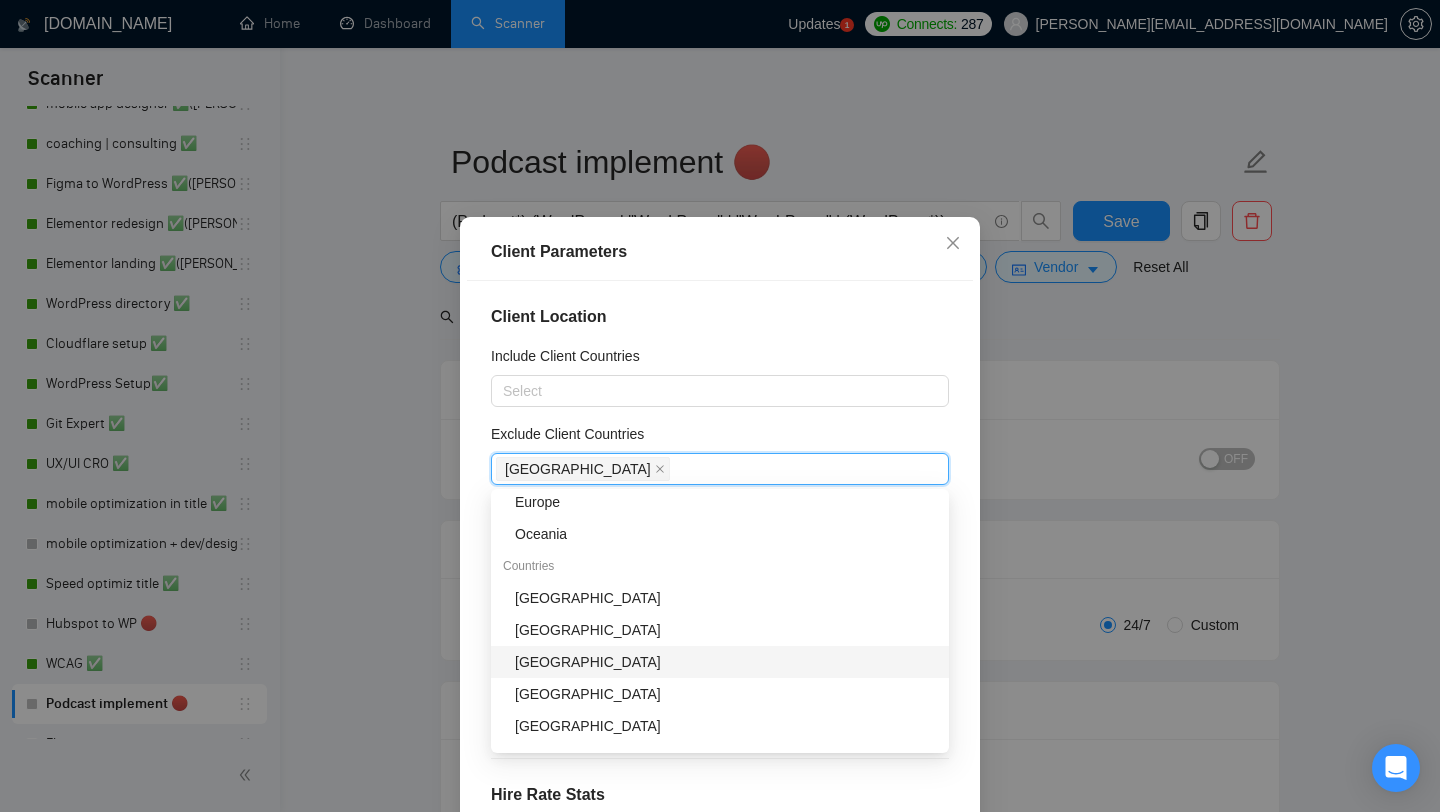 click on "[GEOGRAPHIC_DATA]" at bounding box center [726, 662] 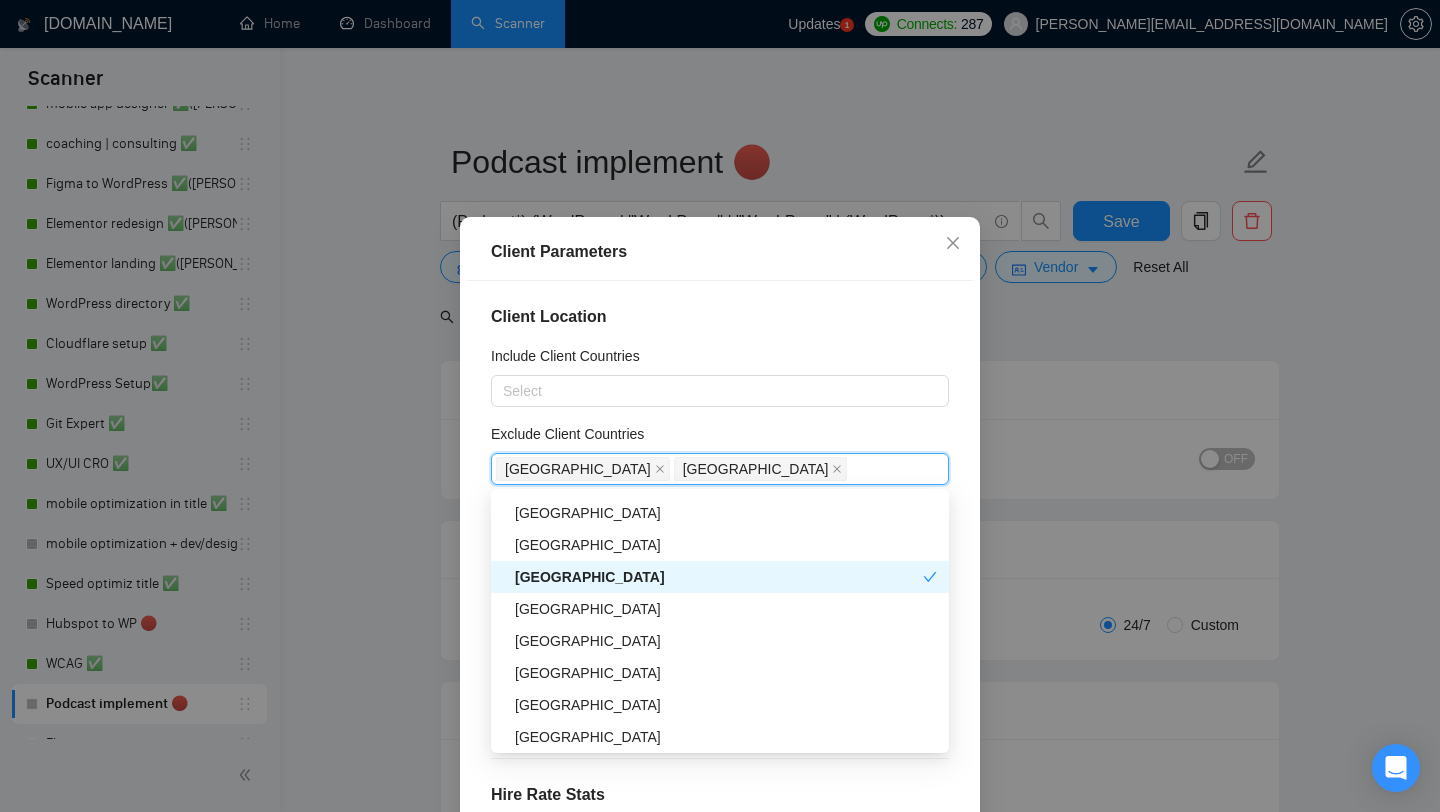 scroll, scrollTop: 253, scrollLeft: 0, axis: vertical 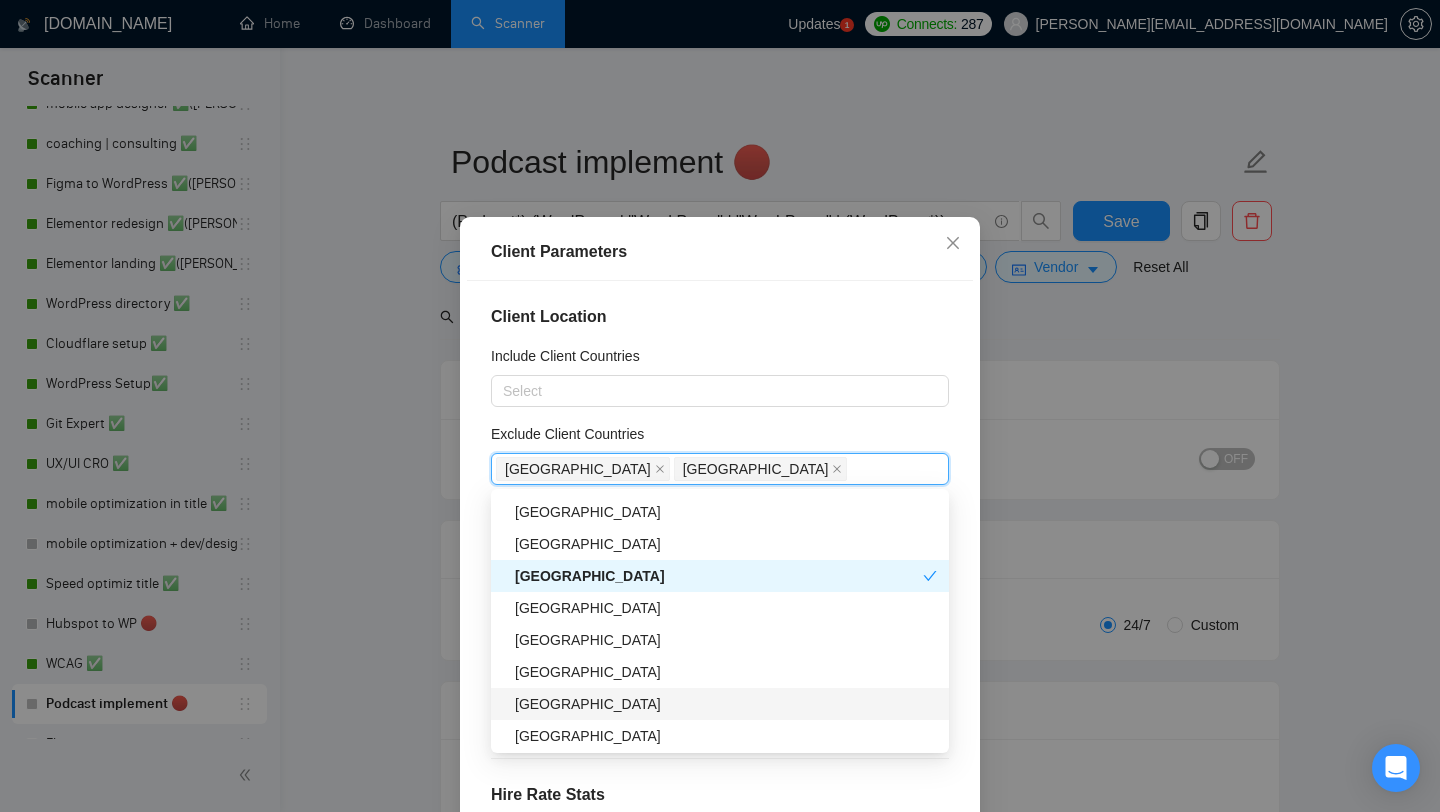 click on "[GEOGRAPHIC_DATA]" at bounding box center [726, 704] 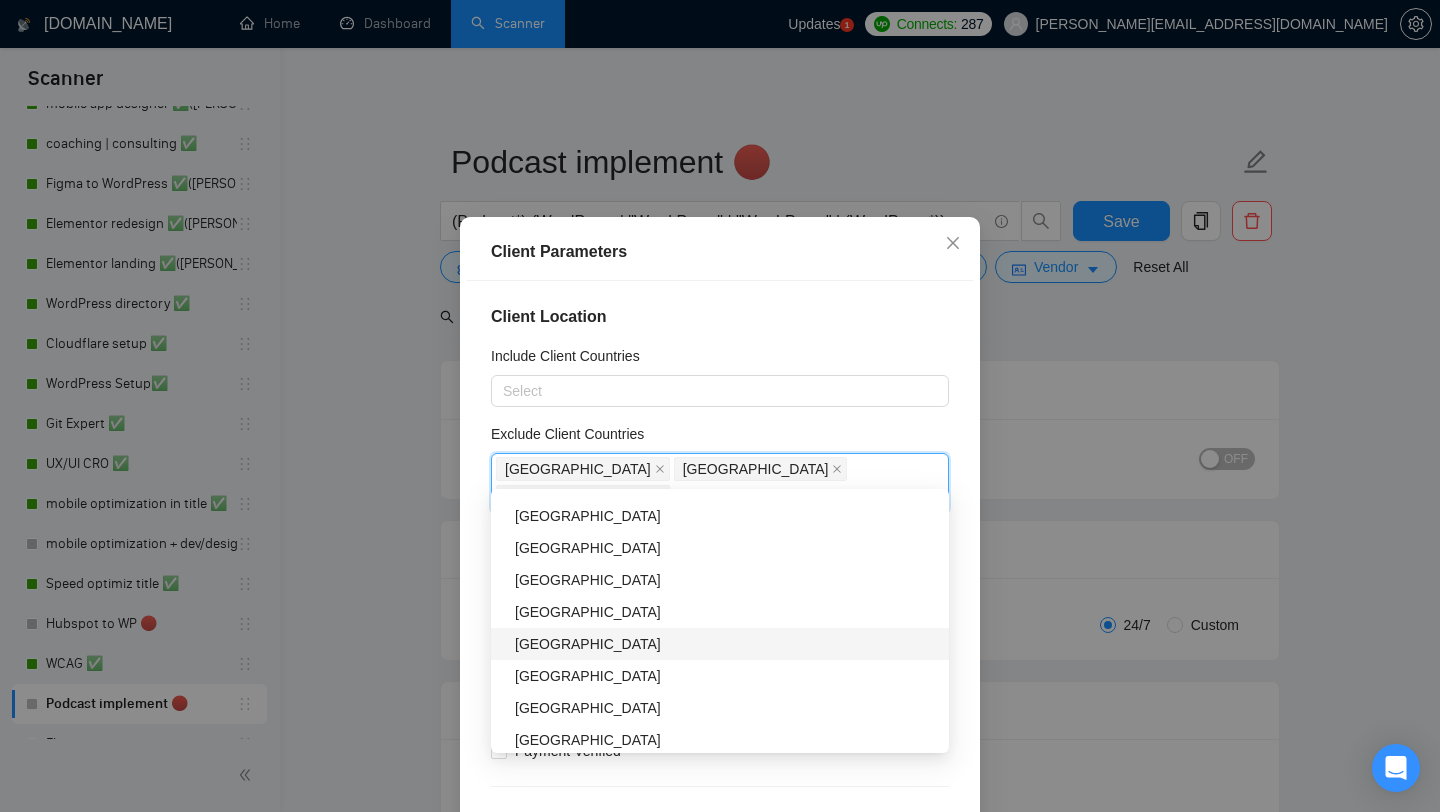 scroll, scrollTop: 696, scrollLeft: 0, axis: vertical 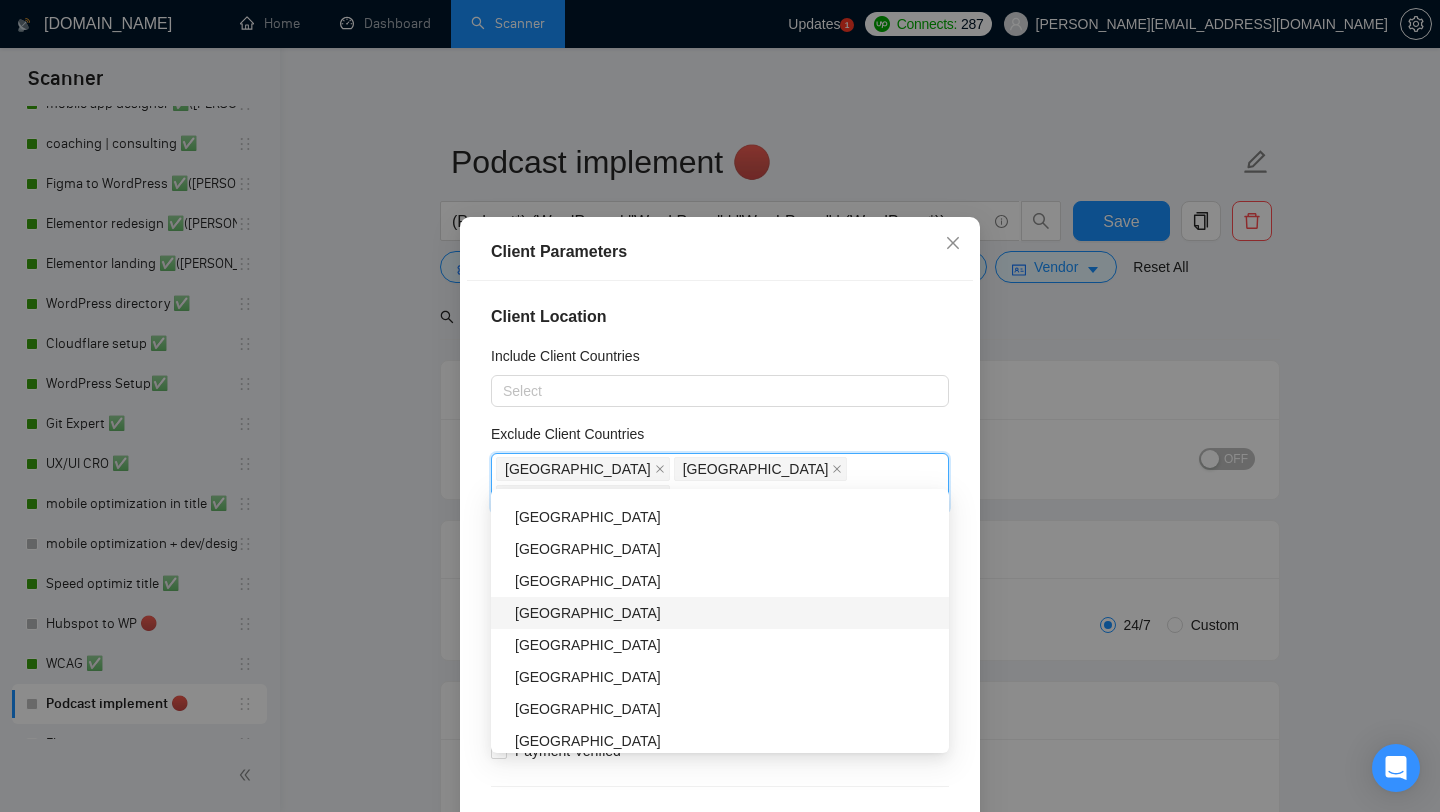 click on "[GEOGRAPHIC_DATA]" at bounding box center [726, 613] 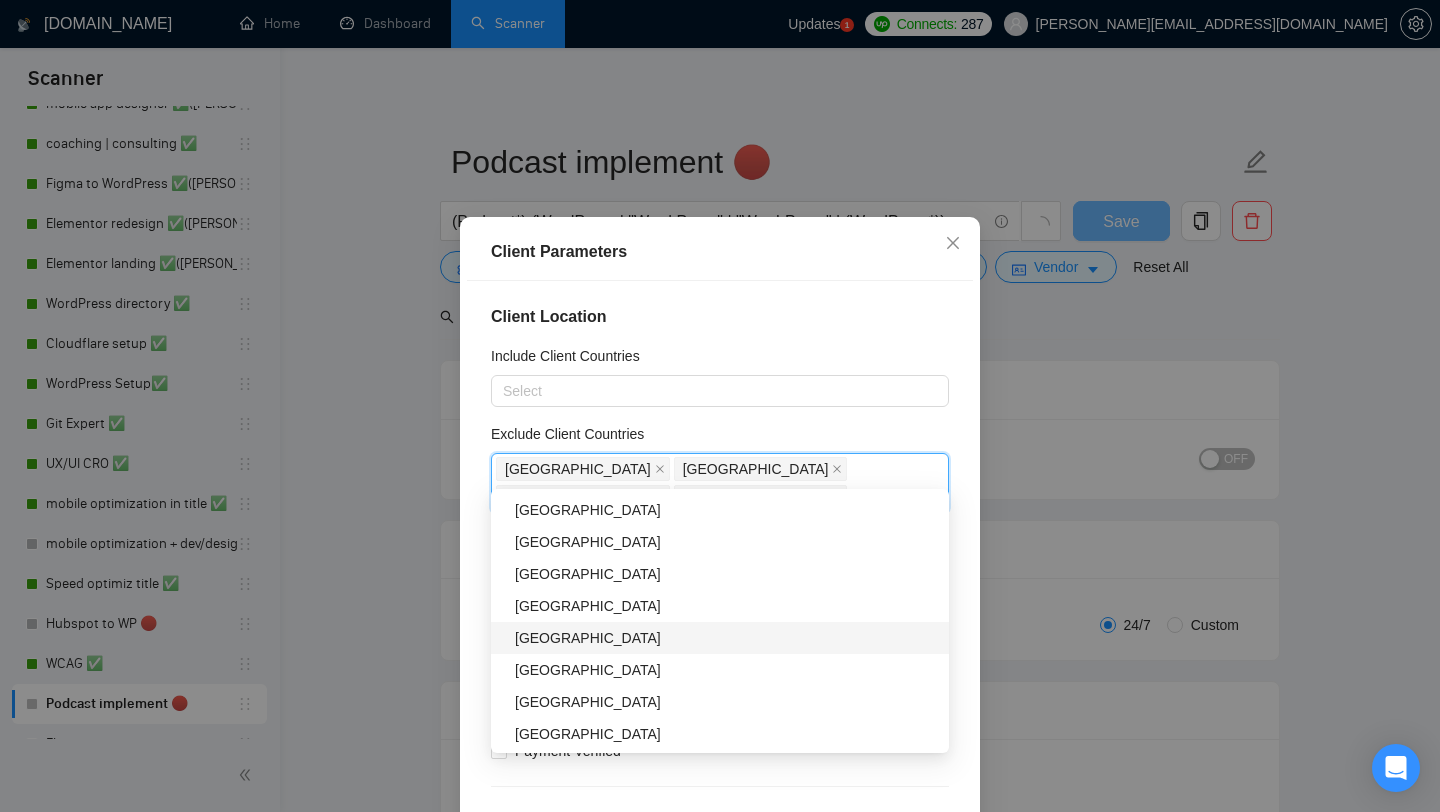 scroll, scrollTop: 833, scrollLeft: 0, axis: vertical 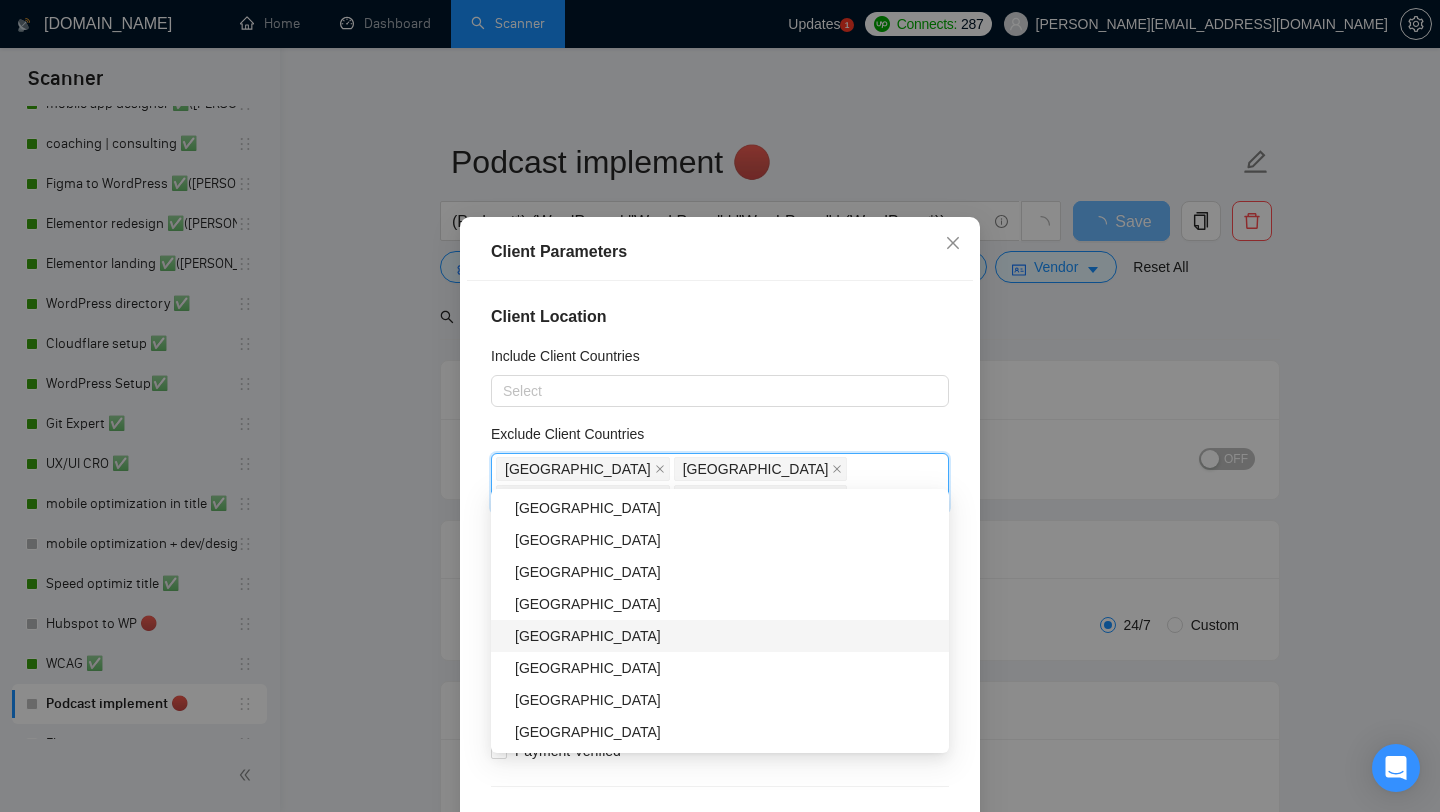 click on "[GEOGRAPHIC_DATA]" at bounding box center [726, 636] 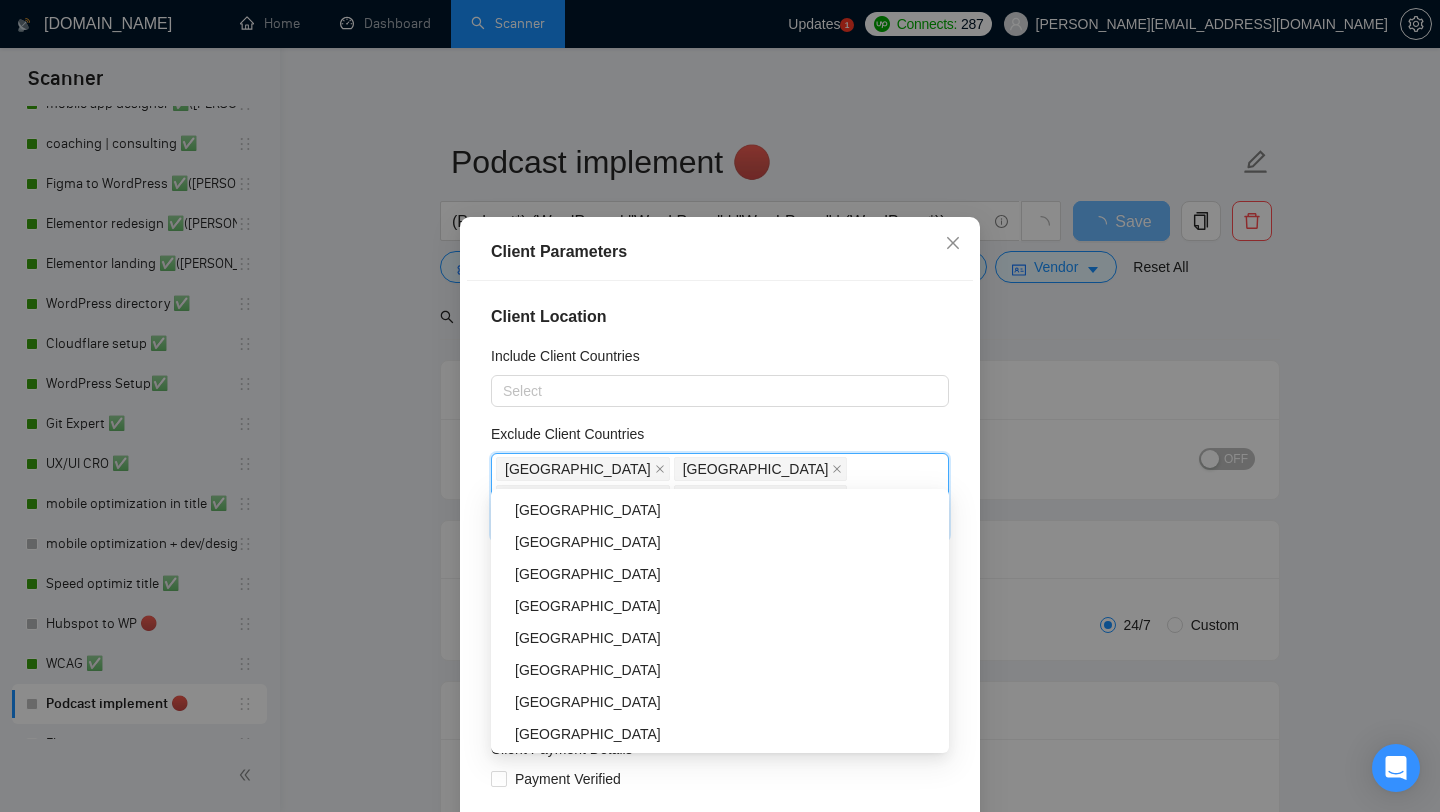 scroll, scrollTop: 1191, scrollLeft: 0, axis: vertical 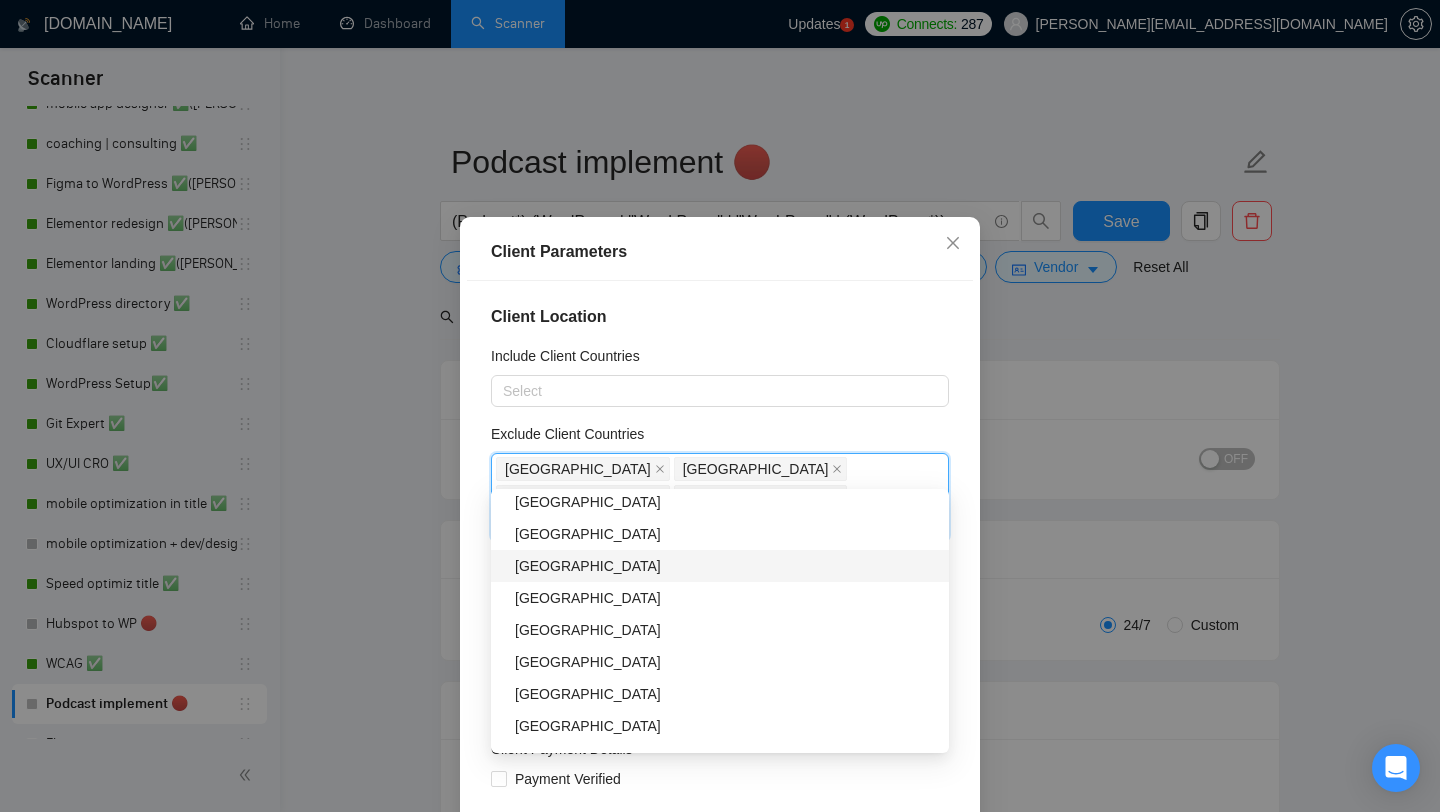 click on "[GEOGRAPHIC_DATA]" at bounding box center (726, 566) 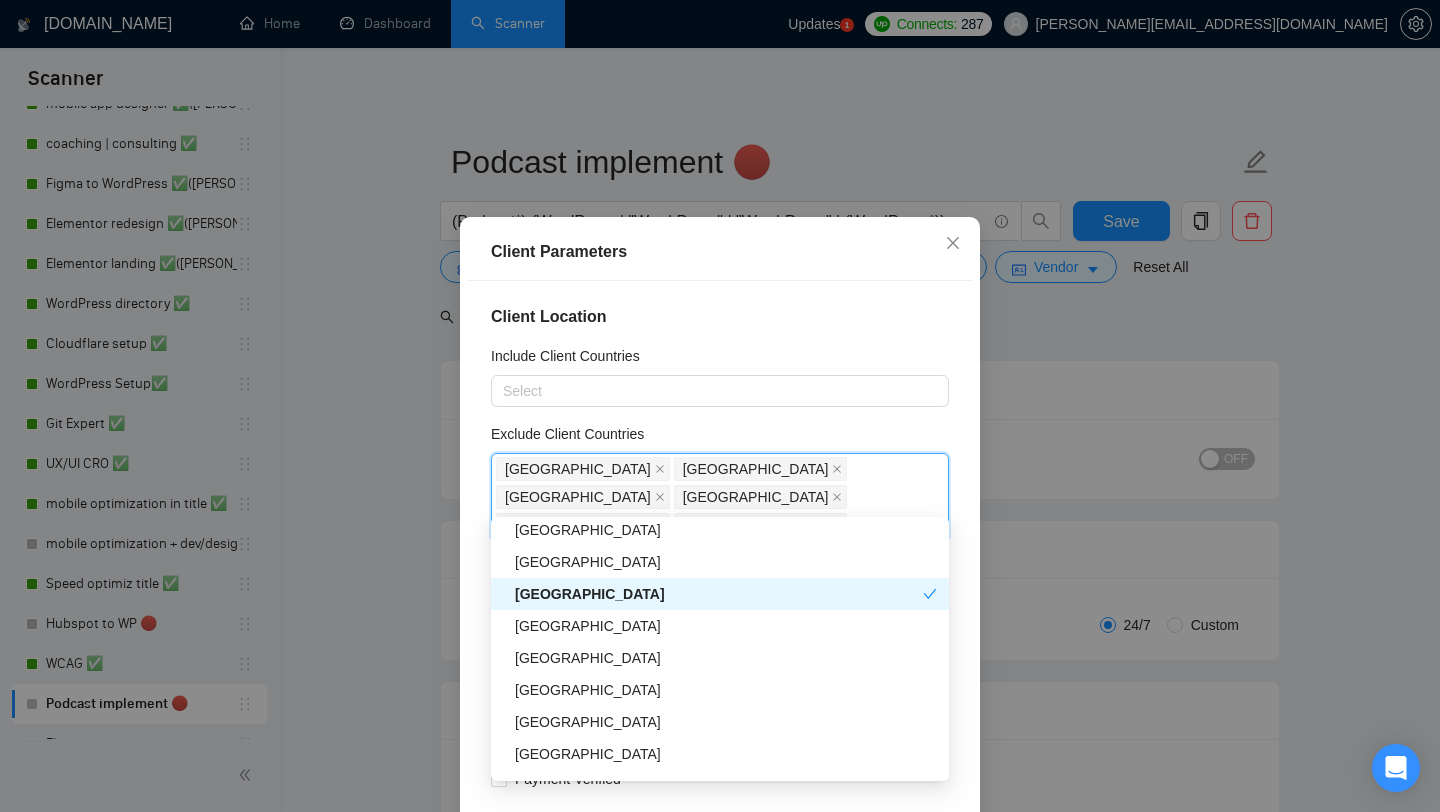 click on "Client Parameters Client Location Include Client Countries   Select Exclude Client Countries [GEOGRAPHIC_DATA], [GEOGRAPHIC_DATA], [GEOGRAPHIC_DATA], [GEOGRAPHIC_DATA], [GEOGRAPHIC_DATA], [GEOGRAPHIC_DATA] [GEOGRAPHIC_DATA] [GEOGRAPHIC_DATA] [GEOGRAPHIC_DATA] [GEOGRAPHIC_DATA] [GEOGRAPHIC_DATA] [GEOGRAPHIC_DATA]   Client Rating Client Min Average Feedback Include clients with no feedback Client Payment Details Payment Verified Hire Rate Stats   Client Total Spent $ Min - $ Max Client Hire Rate New   Any hire rate   Avg Hourly Rate Paid New $ Min - $ Max Include Clients without Sufficient History Client Profile Client Industry New   Any industry Client Company Size   Any company size Enterprise Clients New   Any clients Reset OK" at bounding box center (720, 406) 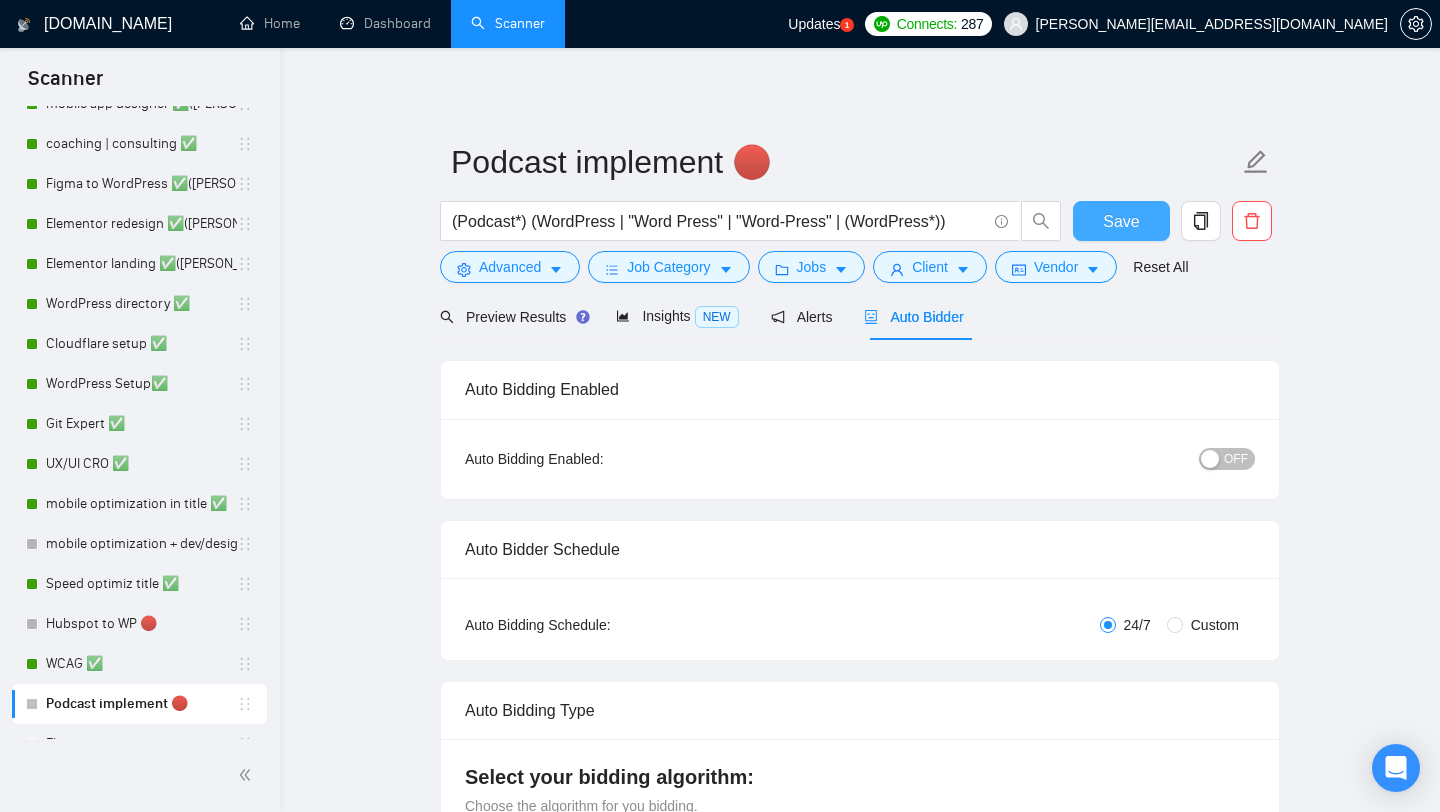 click on "Save" at bounding box center [1121, 221] 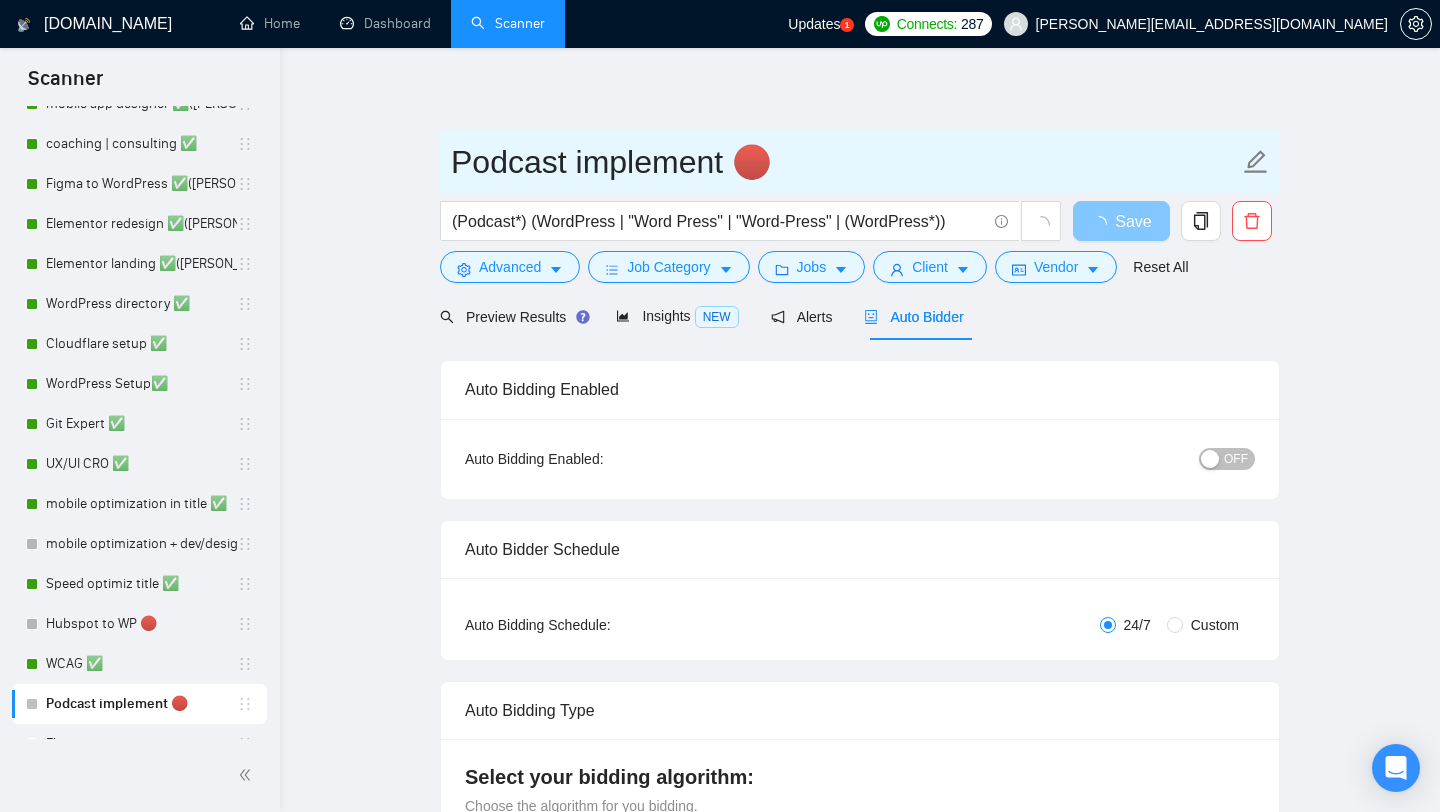 type 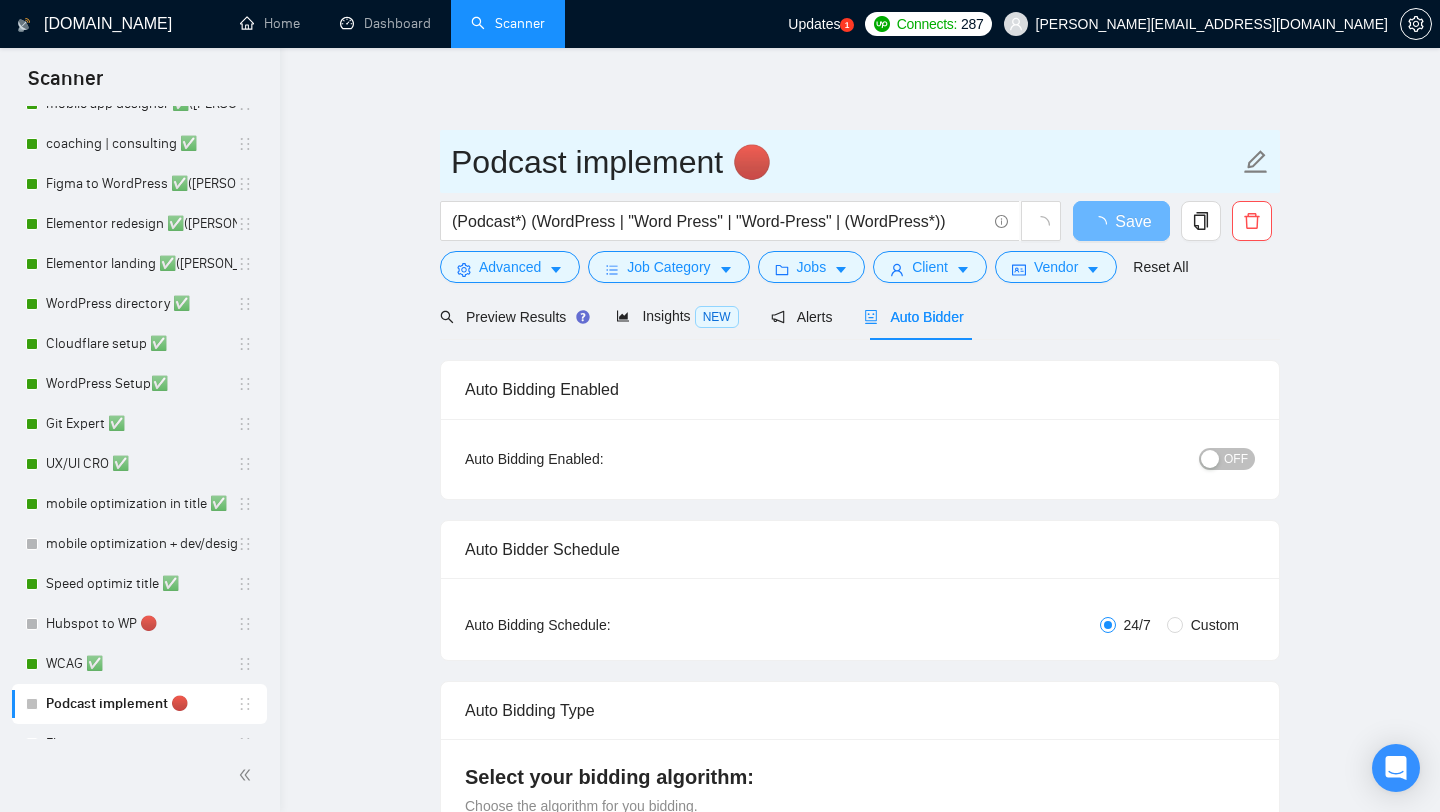click on "Podcast implement 🔴" at bounding box center [845, 162] 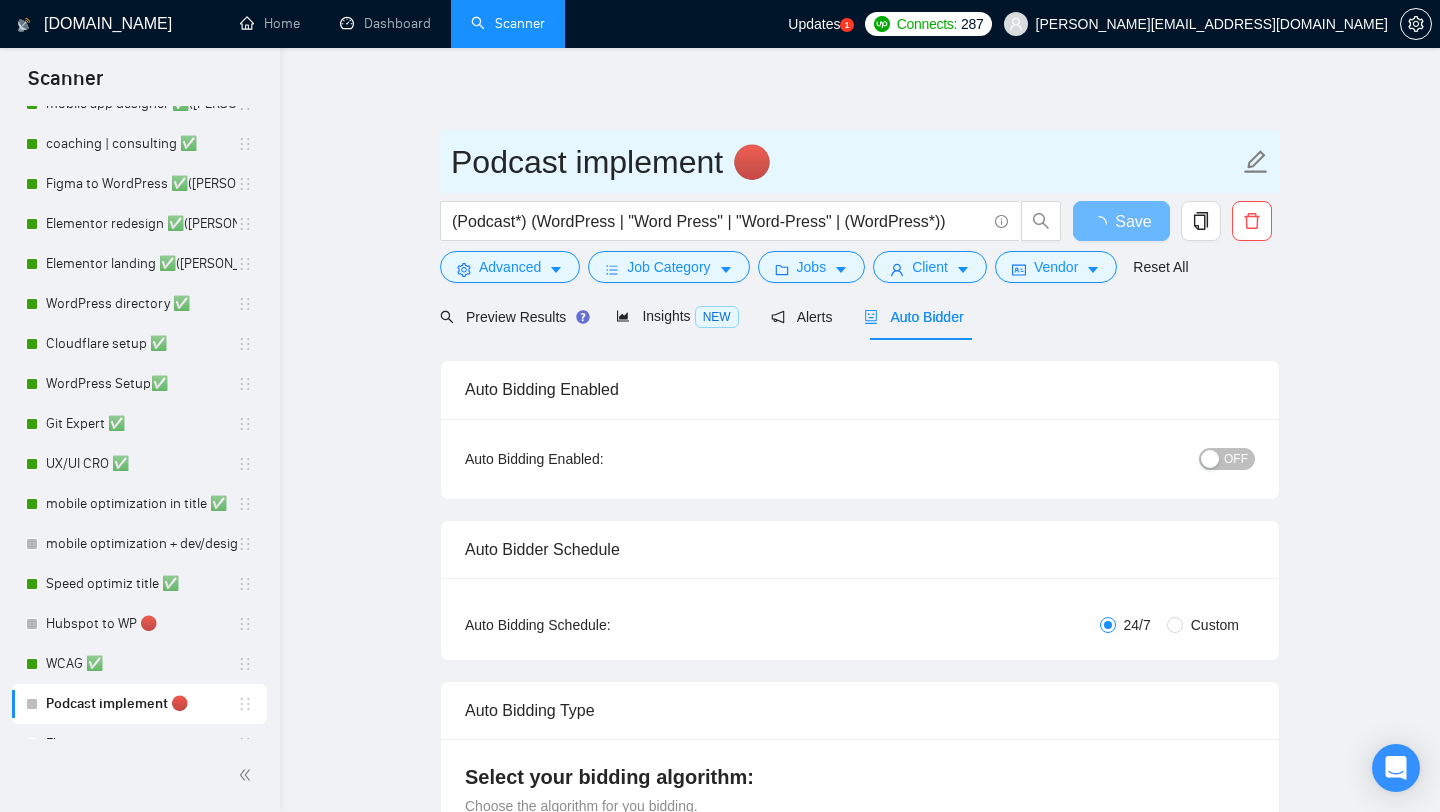 type on "Podcast implement" 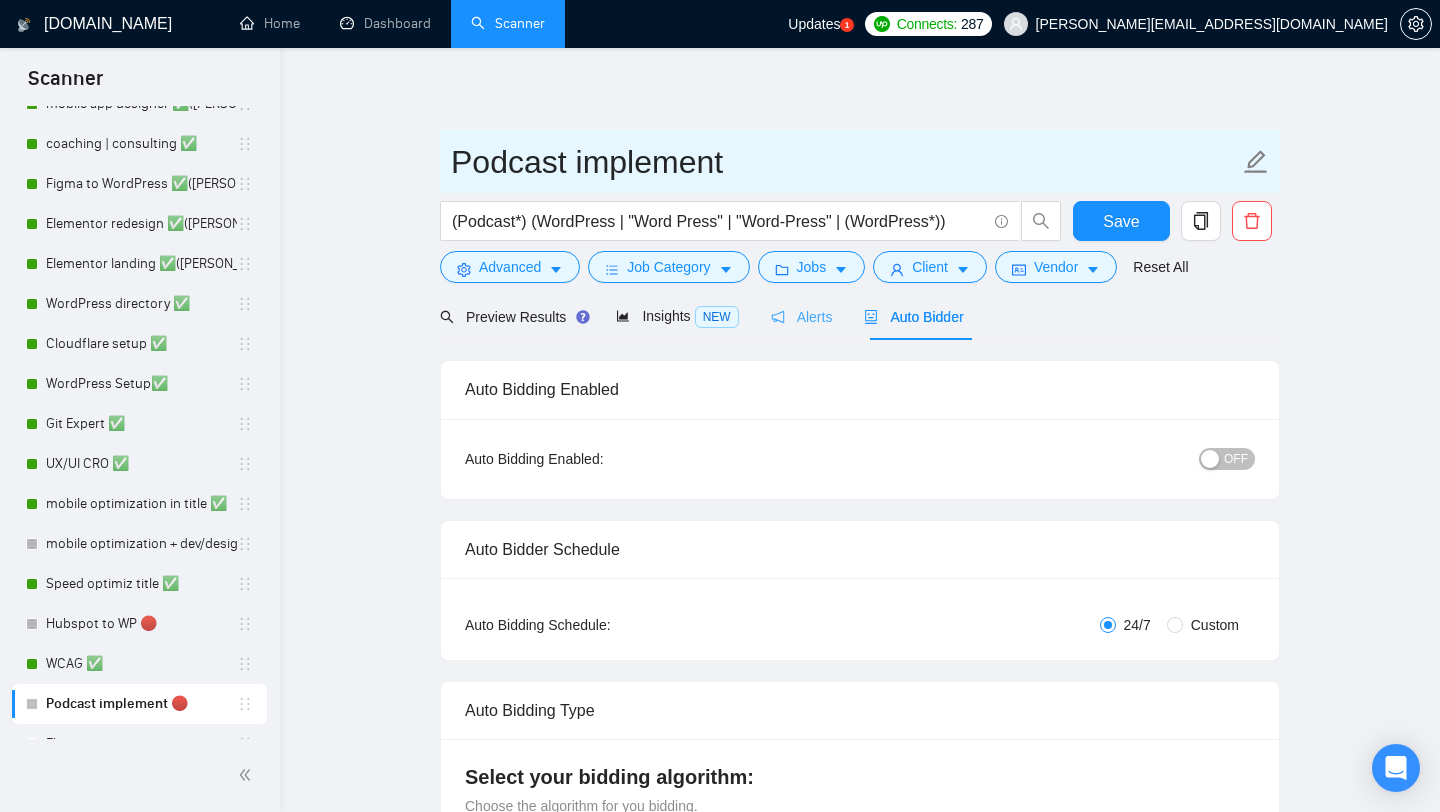 type 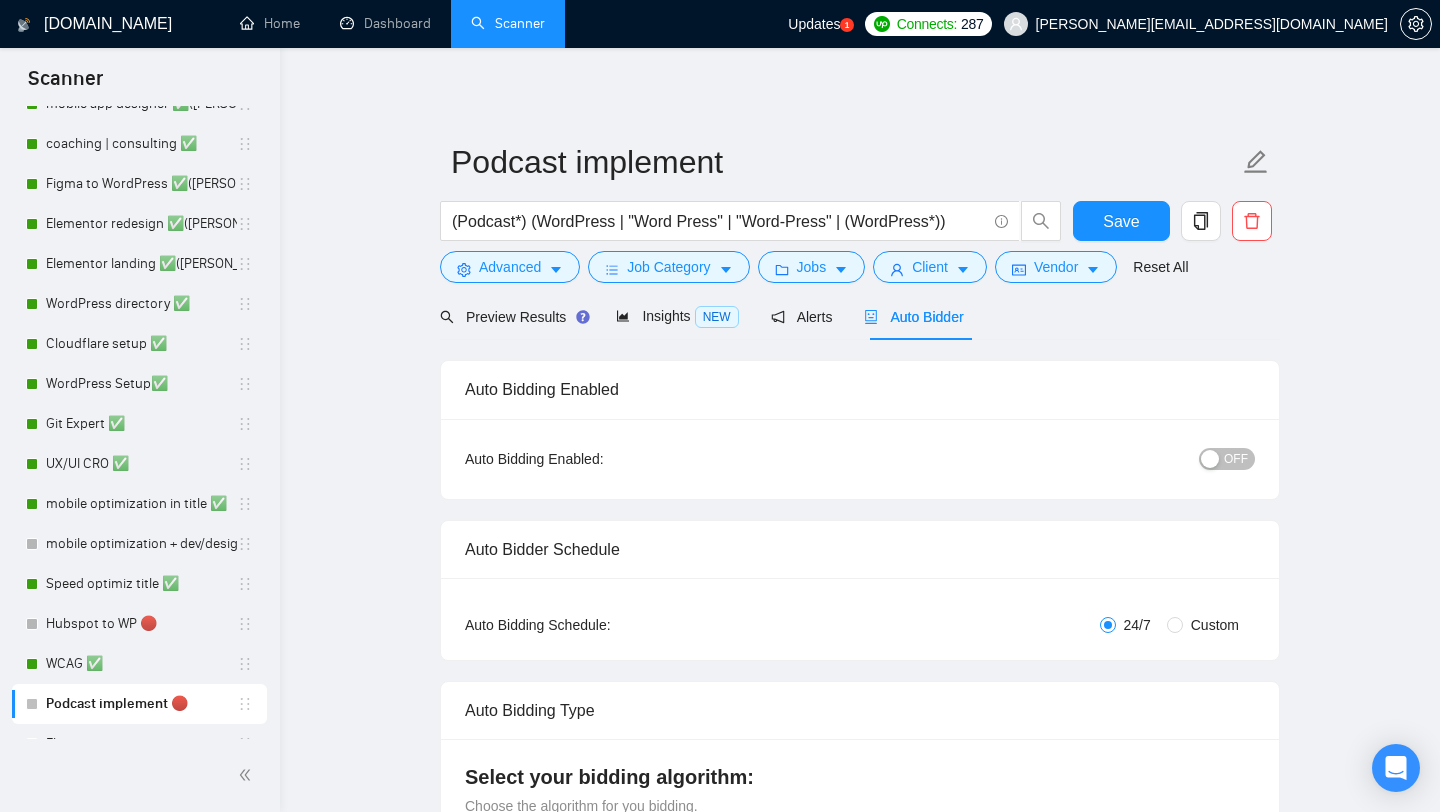 click on "Podcast implement (Podcast*) (WordPress | "Word Press" | "Word-Press" | (WordPress*)) Save Advanced   Job Category   Jobs   Client   Vendor   Reset All Preview Results Insights NEW Alerts Auto Bidder Auto Bidding Enabled Auto Bidding Enabled: OFF Auto Bidder Schedule Auto Bidding Type: Automated (recommended) Semi-automated Auto Bidding Schedule: 24/7 Custom Custom Auto Bidder Schedule Repeat every week [DATE] [DATE] [DATE] [DATE] [DATE] [DATE] [DATE] Active Hours ( [GEOGRAPHIC_DATA]/[GEOGRAPHIC_DATA] ): From: To: ( 24  hours) [GEOGRAPHIC_DATA]/[GEOGRAPHIC_DATA] Auto Bidding Type Select your bidding algorithm: Choose the algorithm for you bidding. The price per proposal does not include your connects expenditure. Template Bidder Works great for narrow segments and short cover letters that don't change. 0.50  credits / proposal Sardor AI 🤖 Personalise your cover letter with ai [placeholders] 1.00  credits / proposal Experimental Laziza AI  👑   NEW   Learn more 2.00  credits / proposal 0.44 credits savings Team & Freelancer Select team:" at bounding box center (860, 2330) 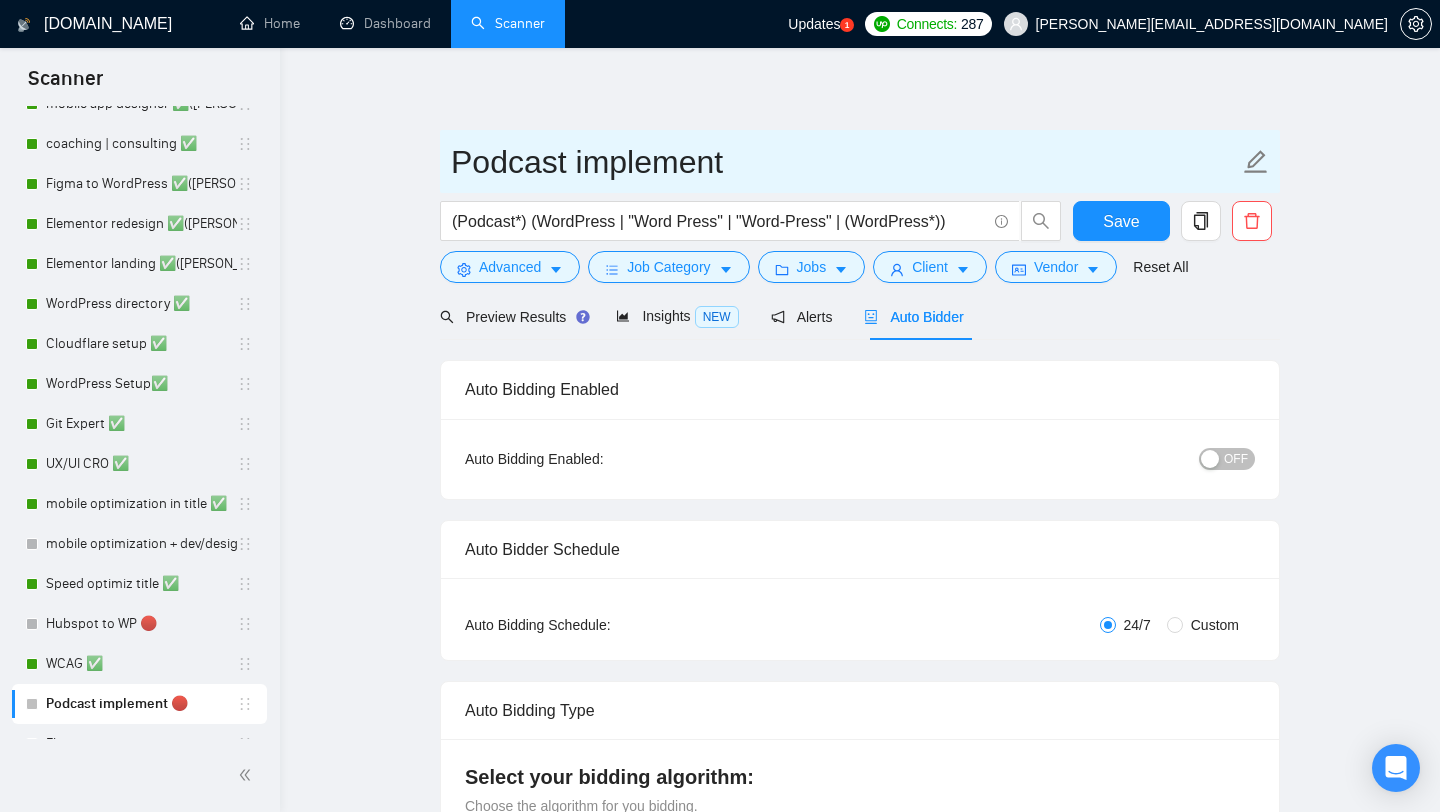click on "Podcast implement" at bounding box center (845, 162) 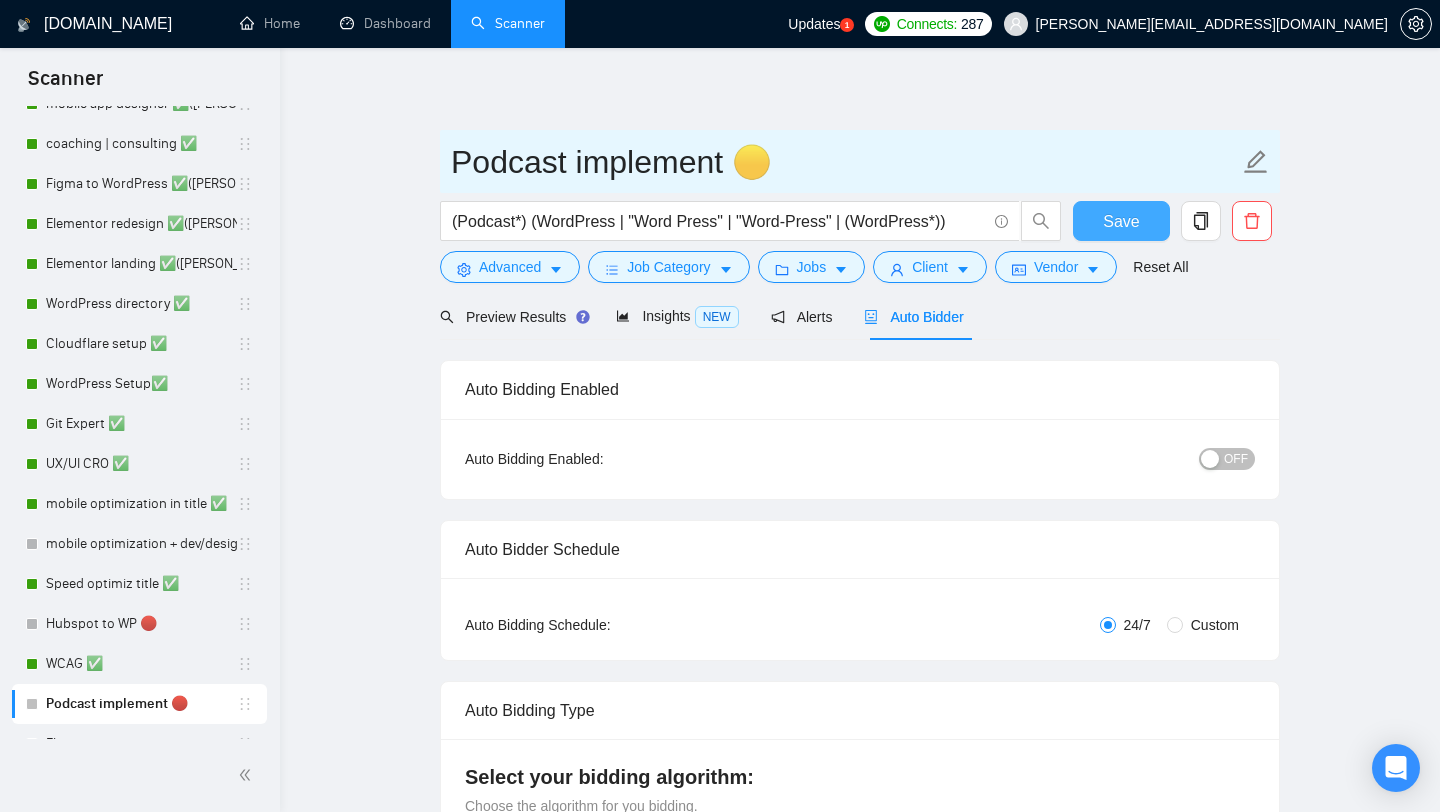 type on "Podcast implement 🟡" 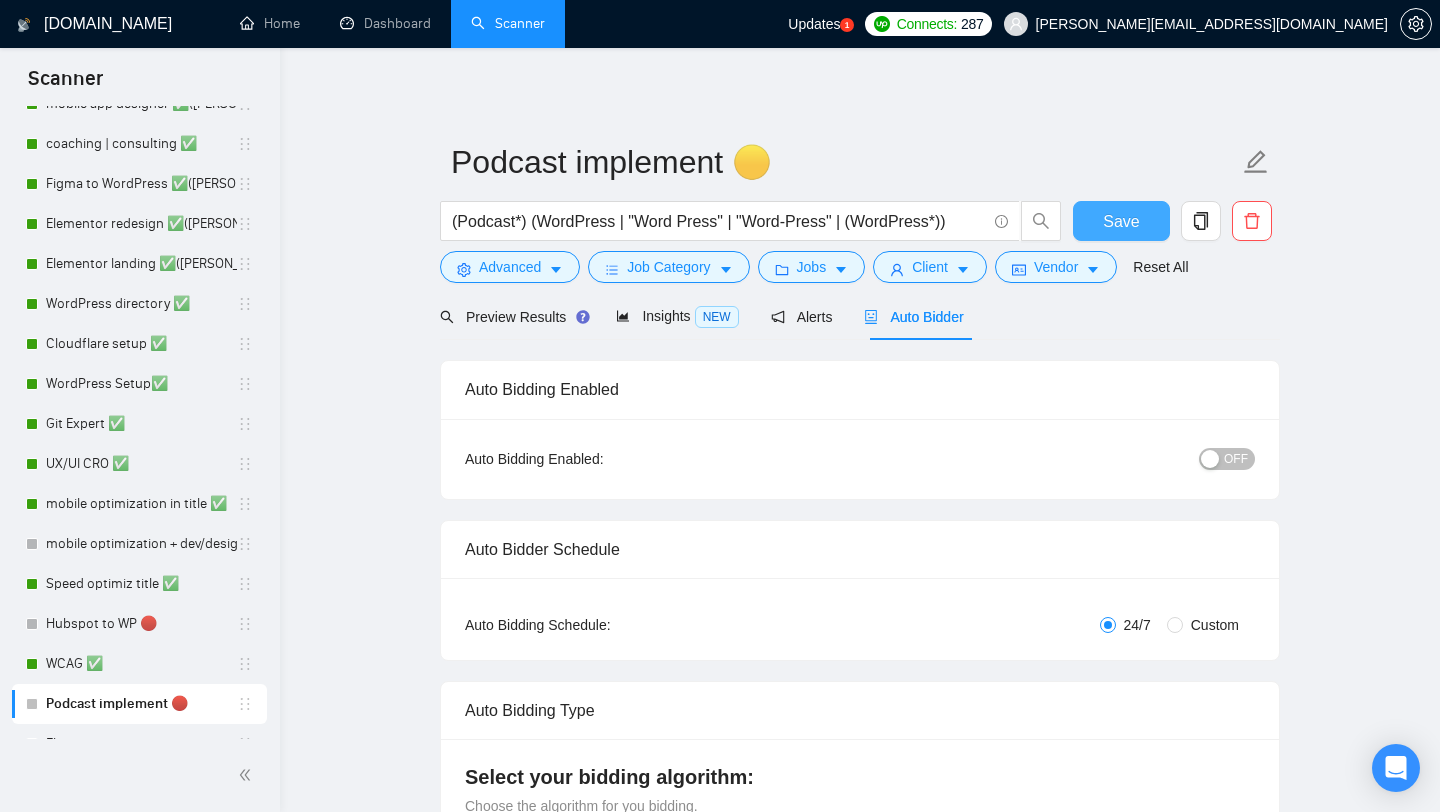 click on "Save" at bounding box center [1121, 221] 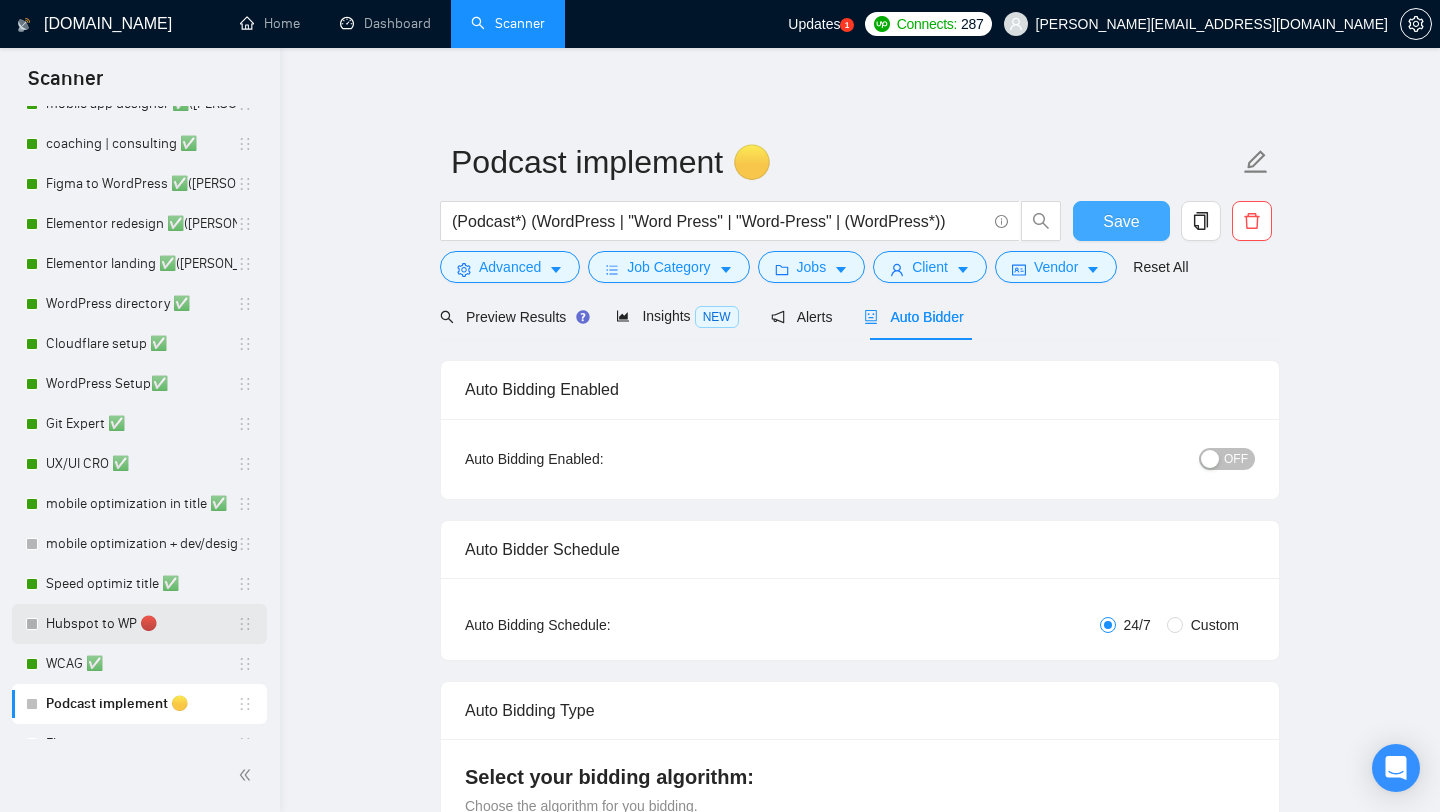 type 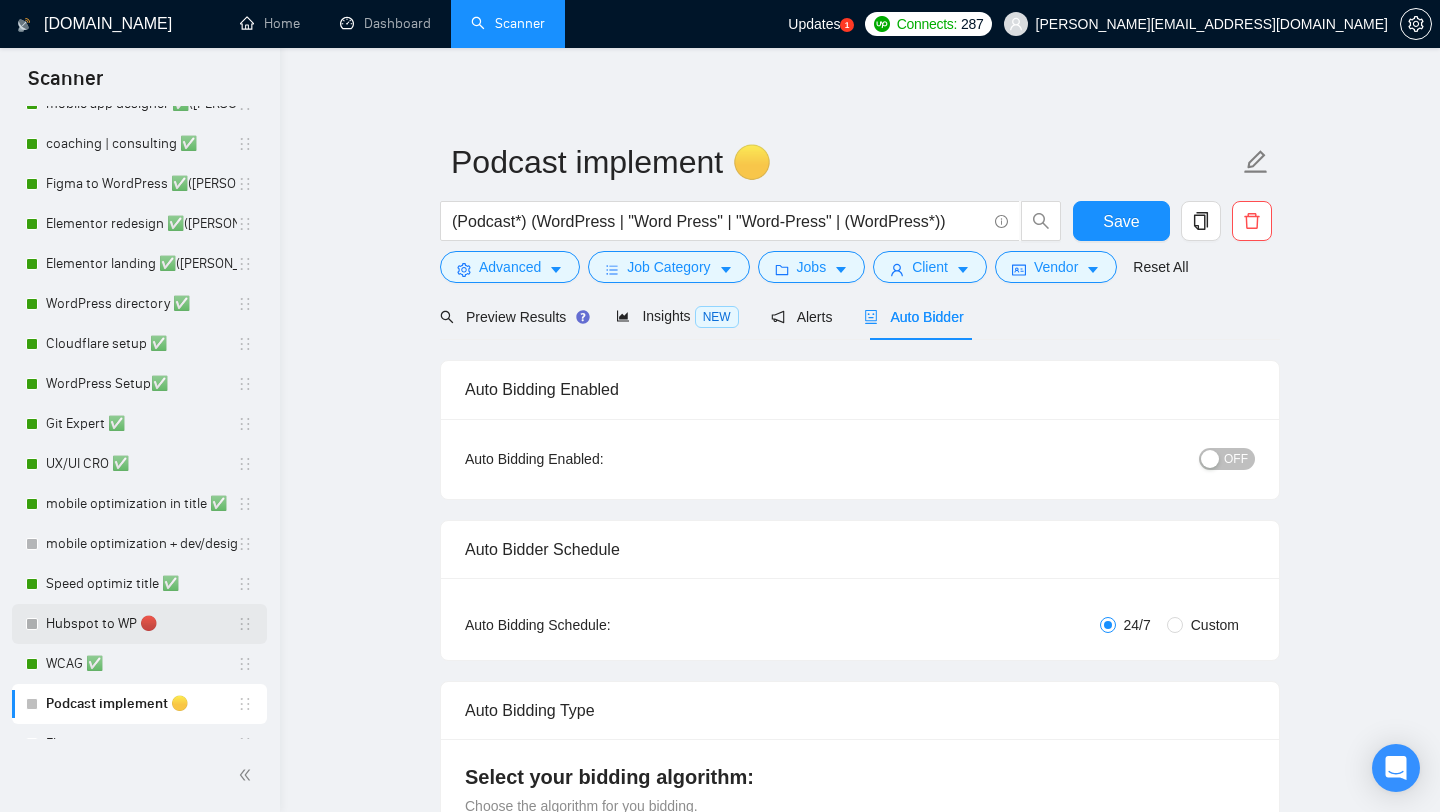 click on "Hubspot to WP 🔴" at bounding box center [141, 624] 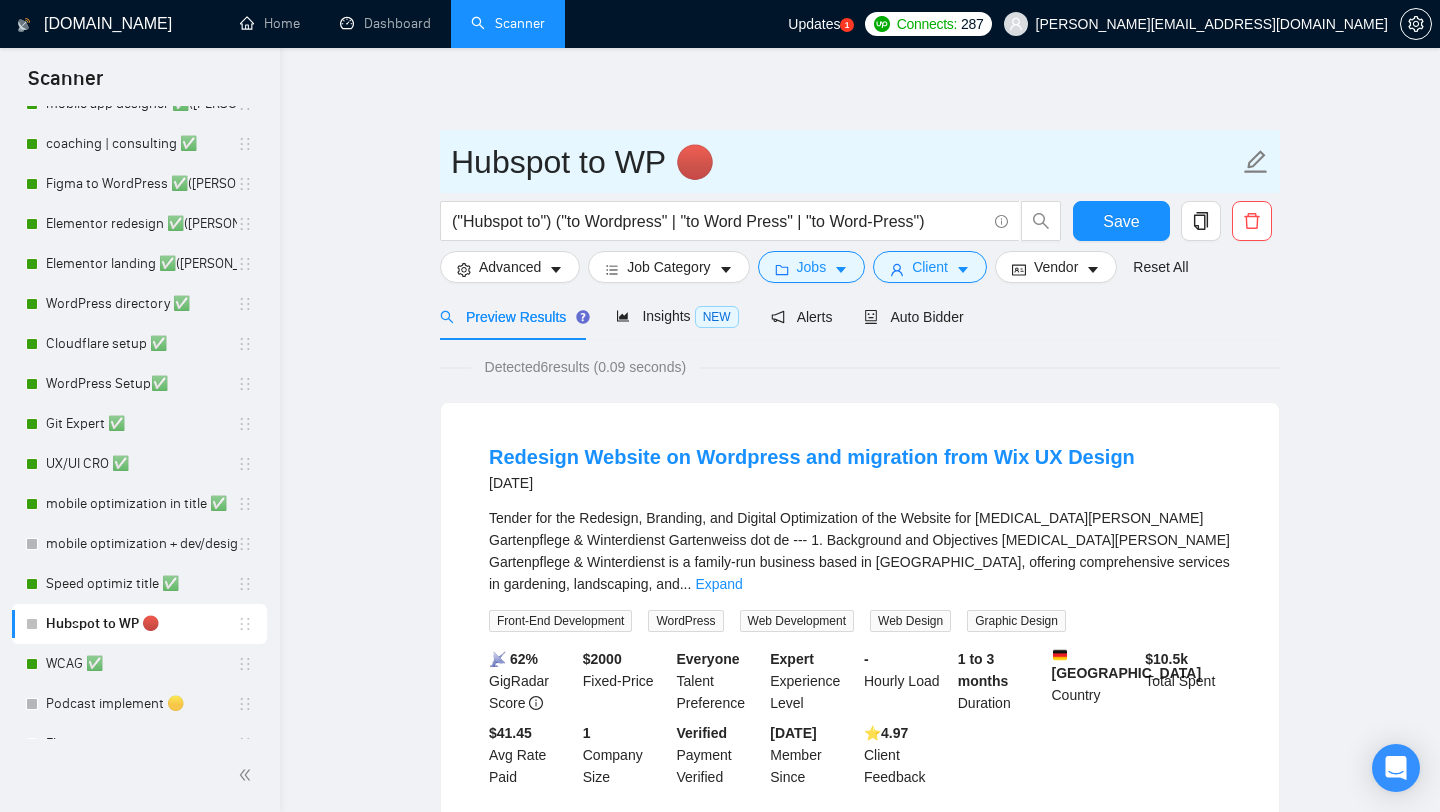 drag, startPoint x: 675, startPoint y: 162, endPoint x: 725, endPoint y: 161, distance: 50.01 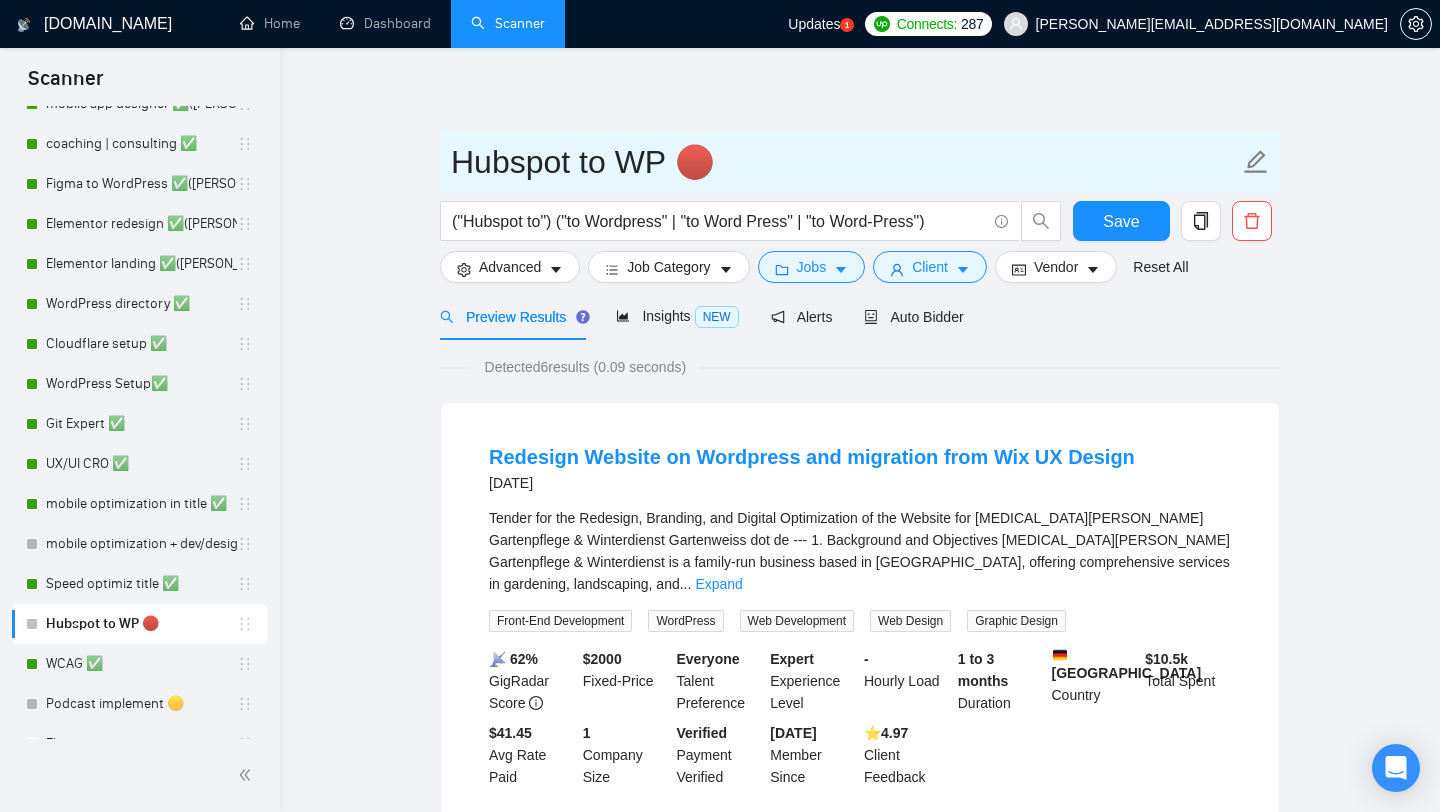 click on "Hubspot to WP 🔴" at bounding box center [845, 162] 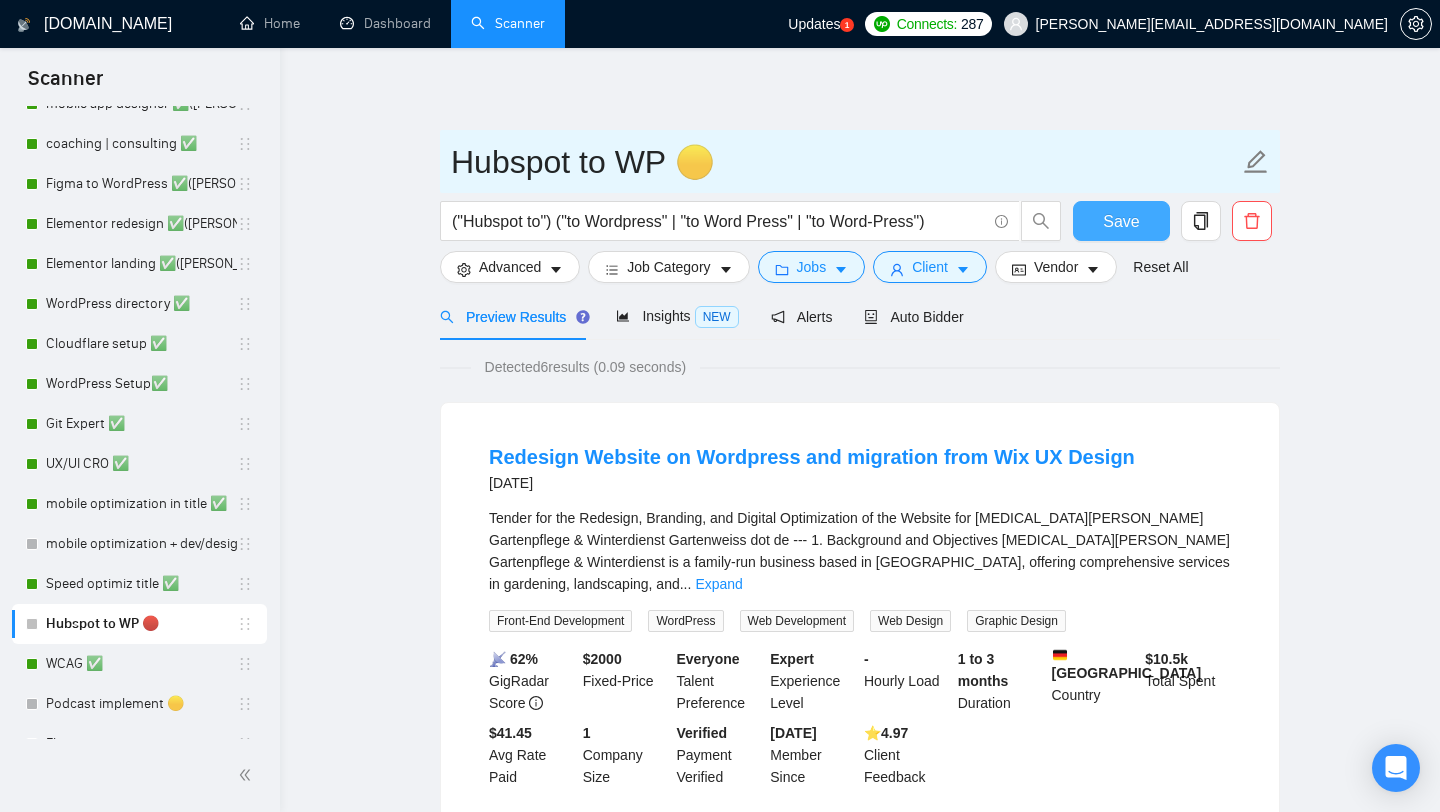 type on "Hubspot to WP 🟡" 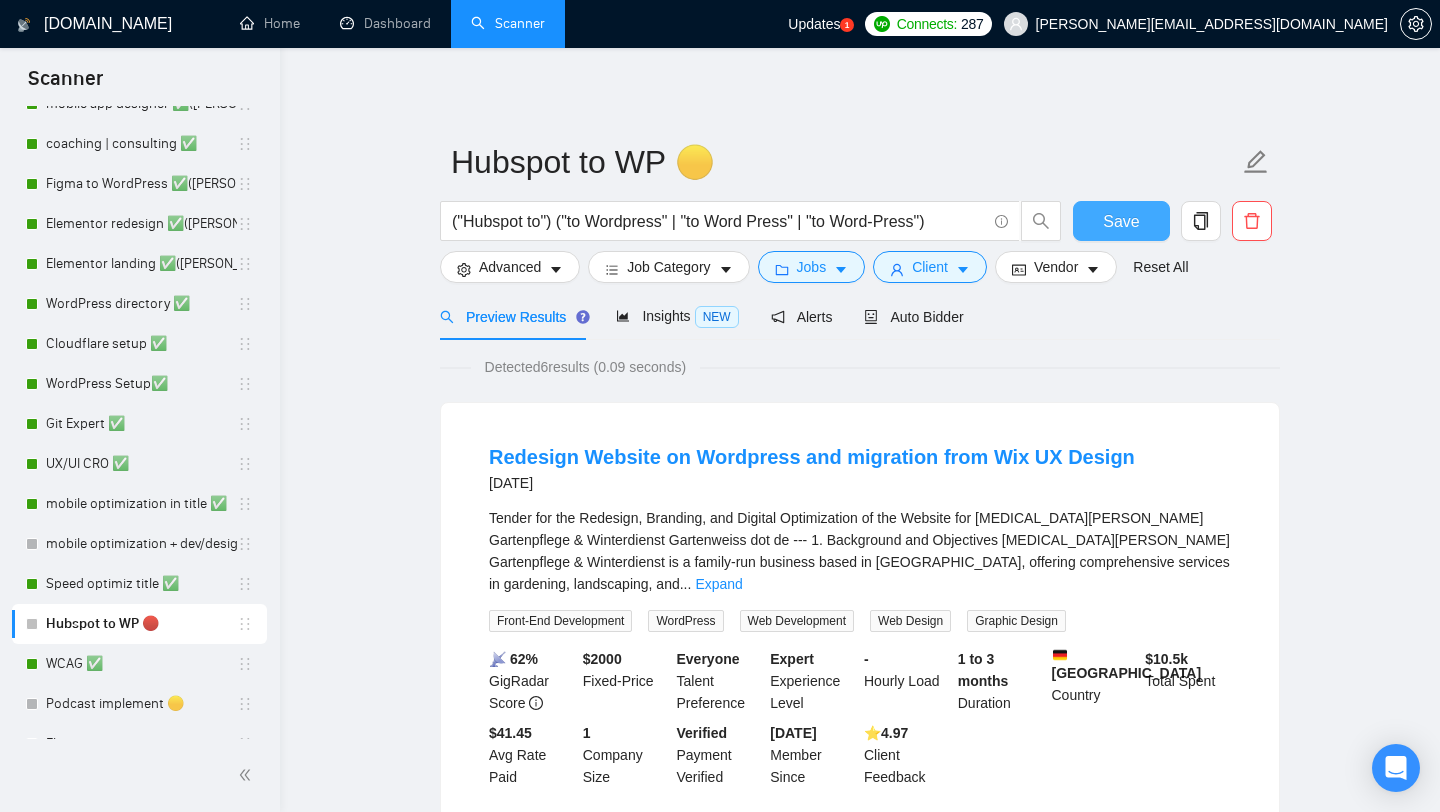 click on "Save" at bounding box center (1121, 221) 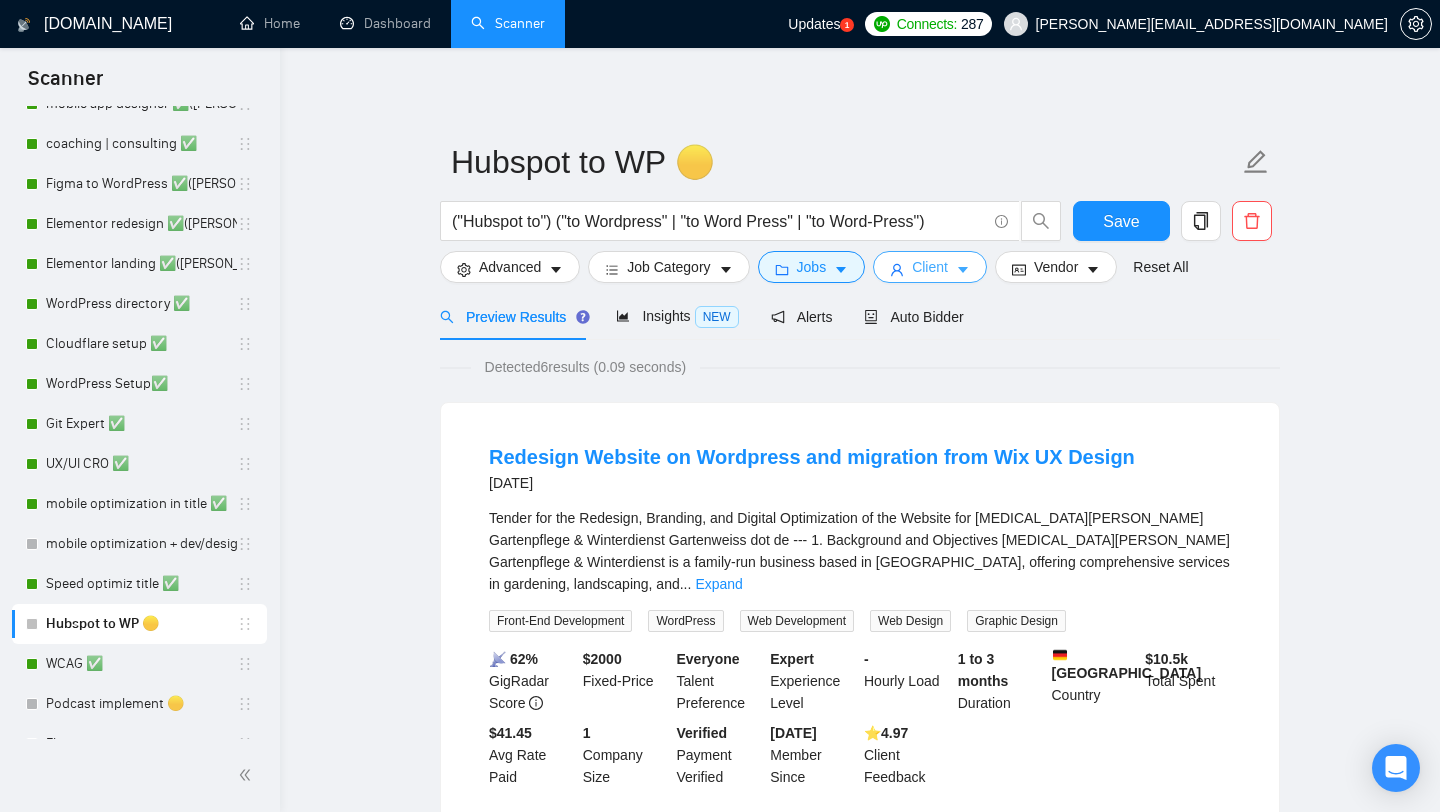 click on "Client" at bounding box center [930, 267] 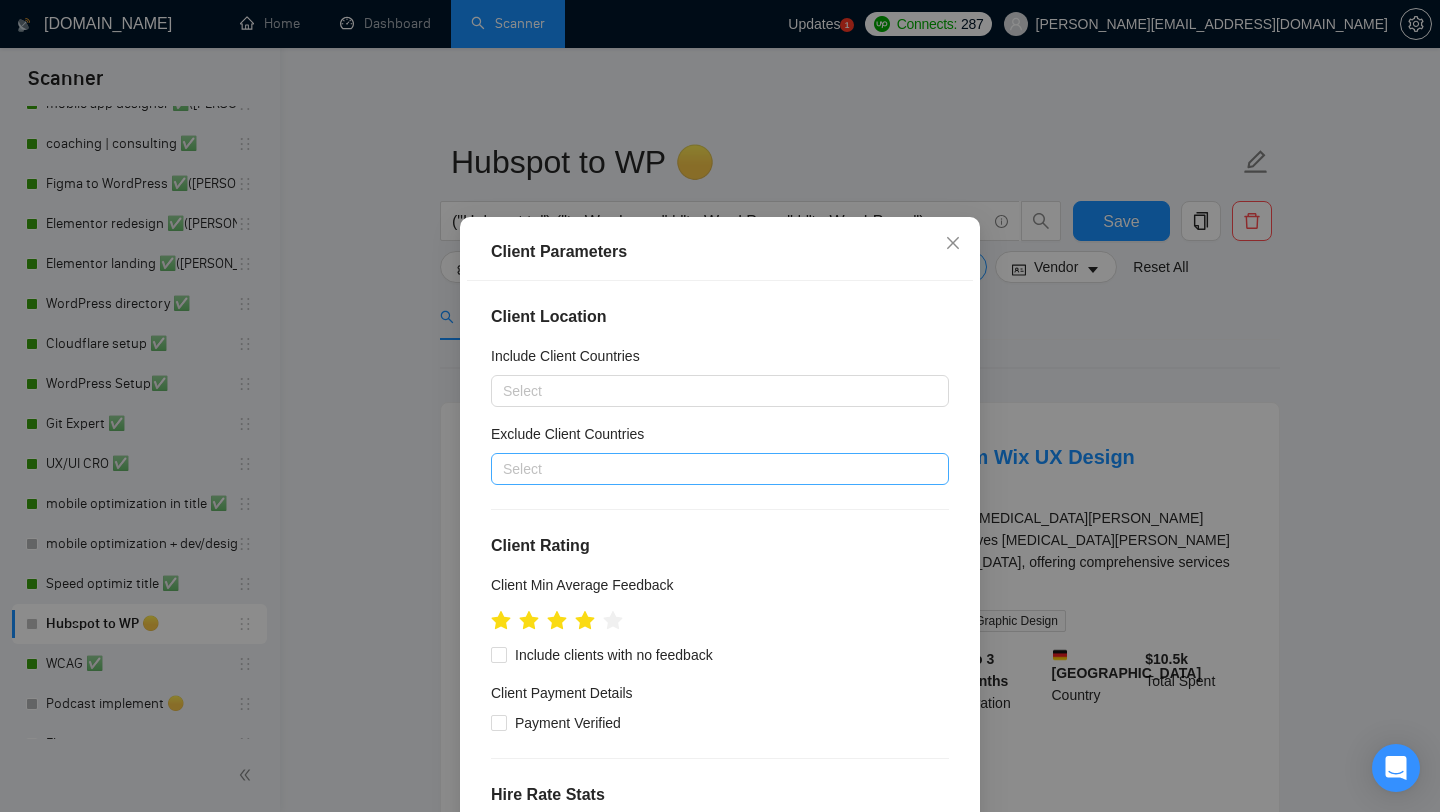 click at bounding box center [710, 469] 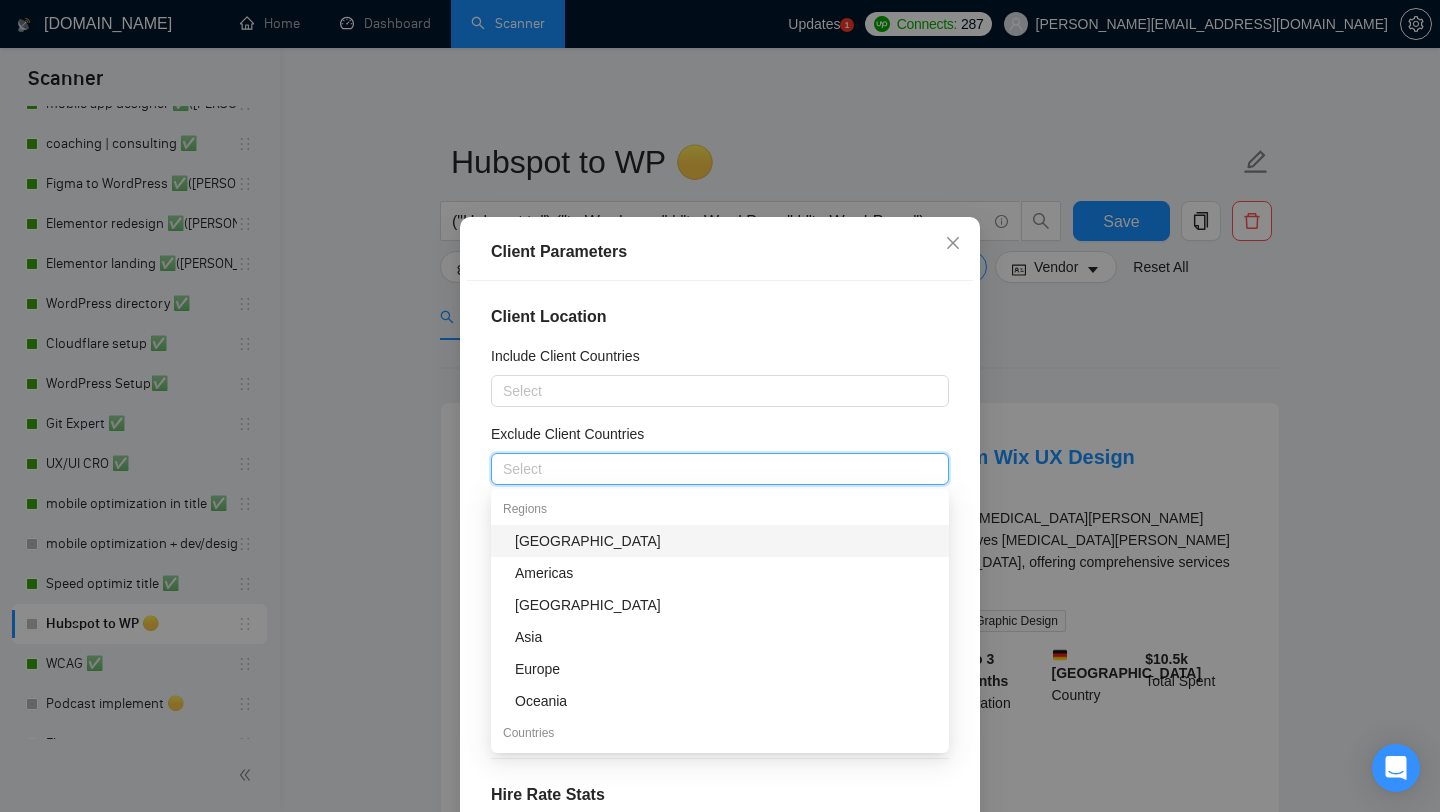 click on "[GEOGRAPHIC_DATA]" at bounding box center (720, 541) 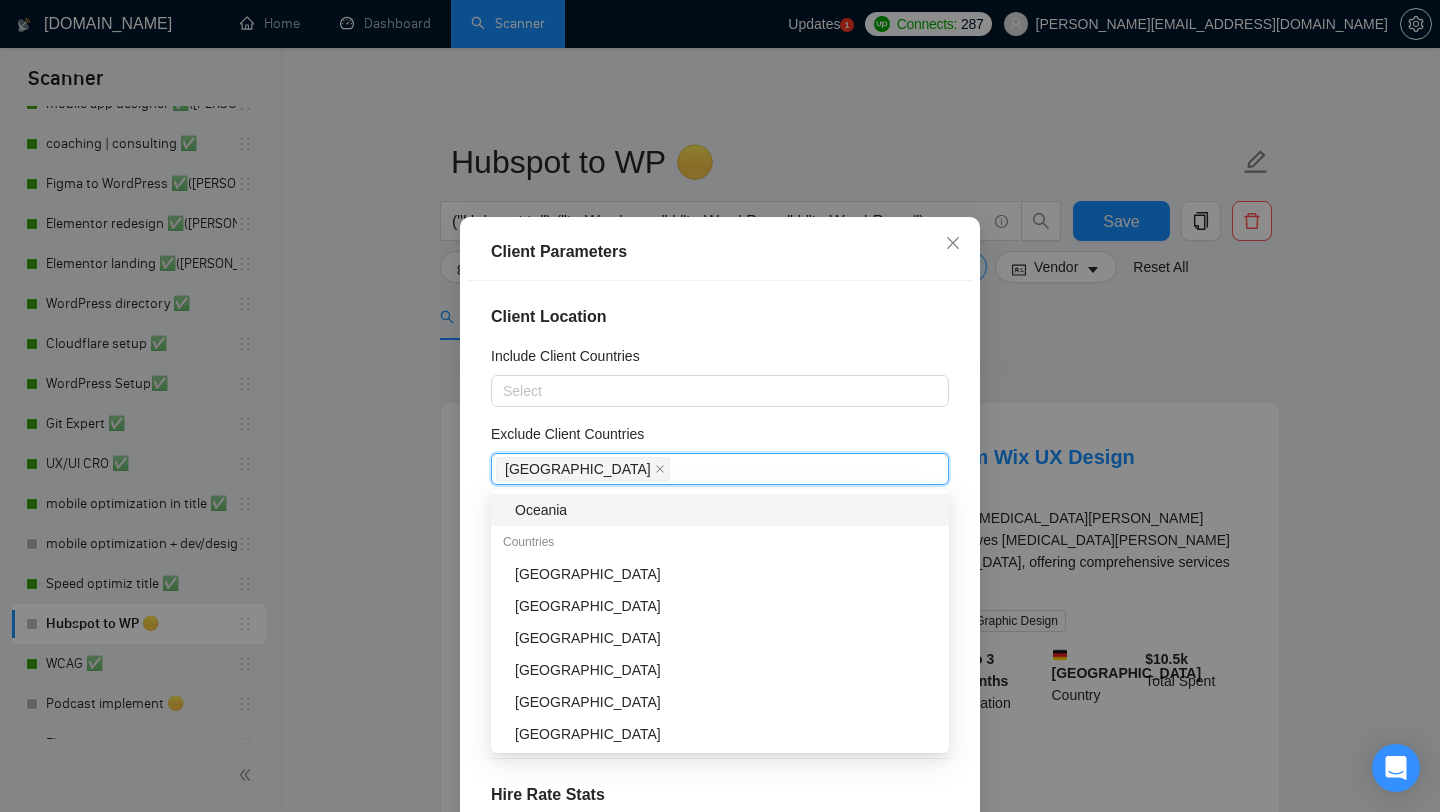 scroll, scrollTop: 199, scrollLeft: 0, axis: vertical 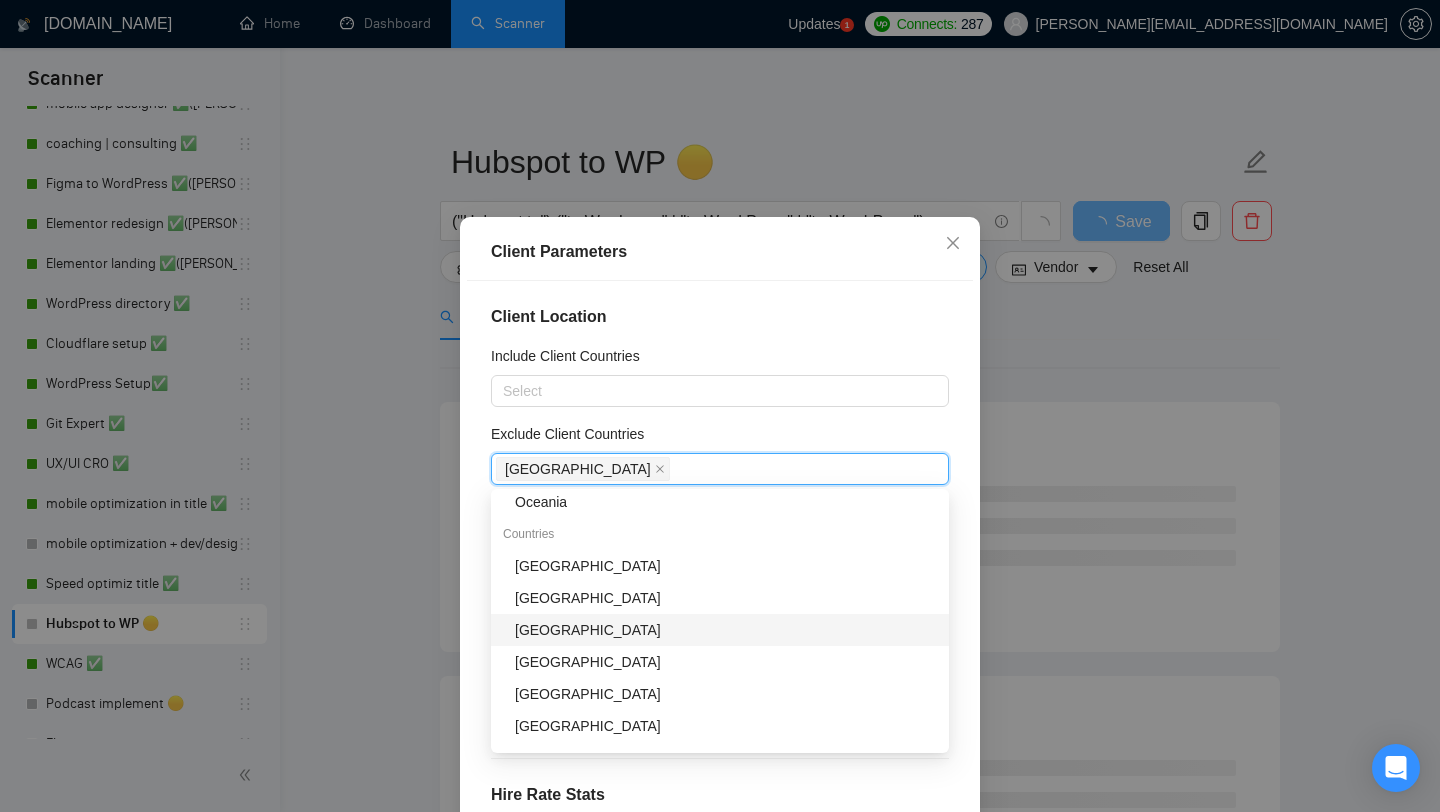 click on "[GEOGRAPHIC_DATA]" at bounding box center (726, 630) 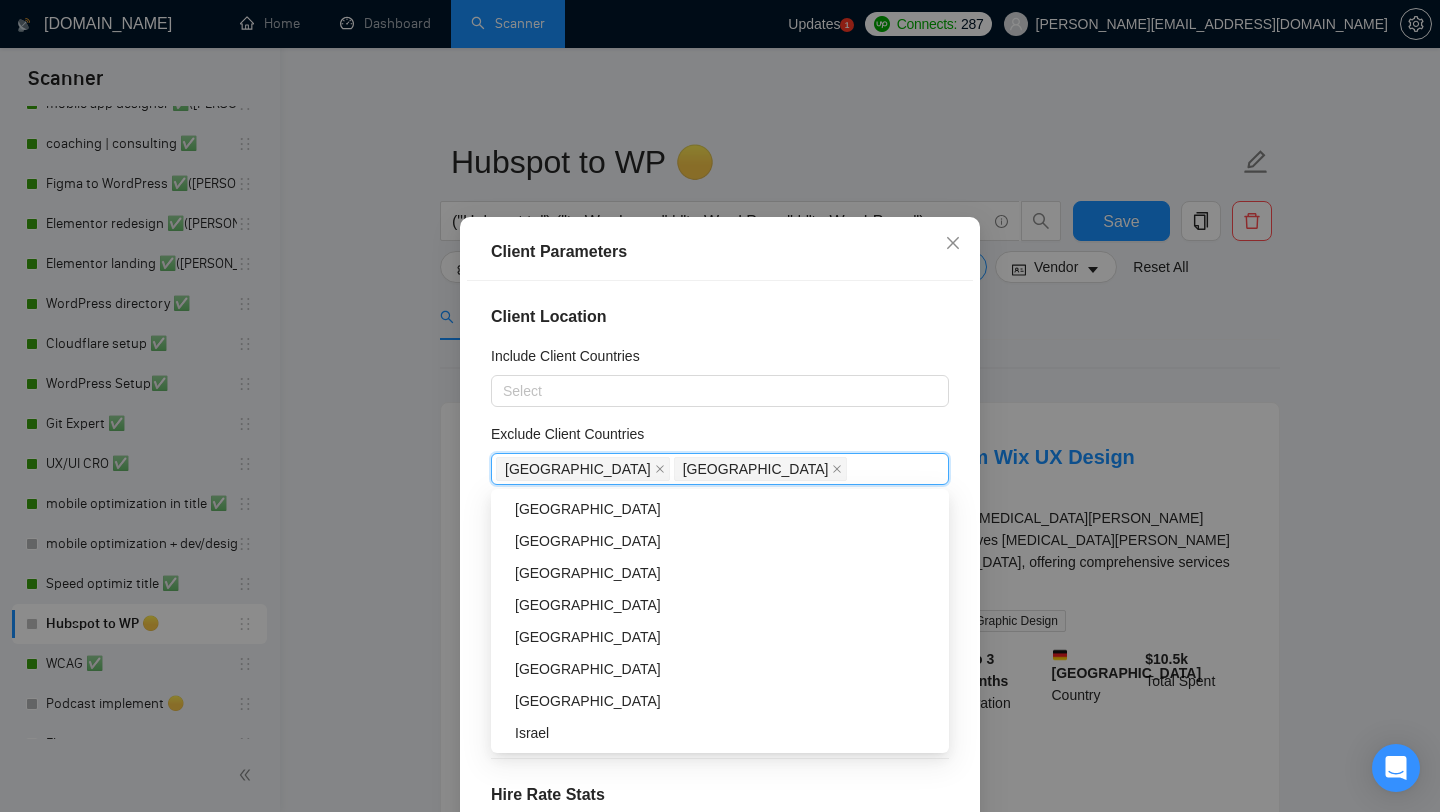 scroll, scrollTop: 396, scrollLeft: 0, axis: vertical 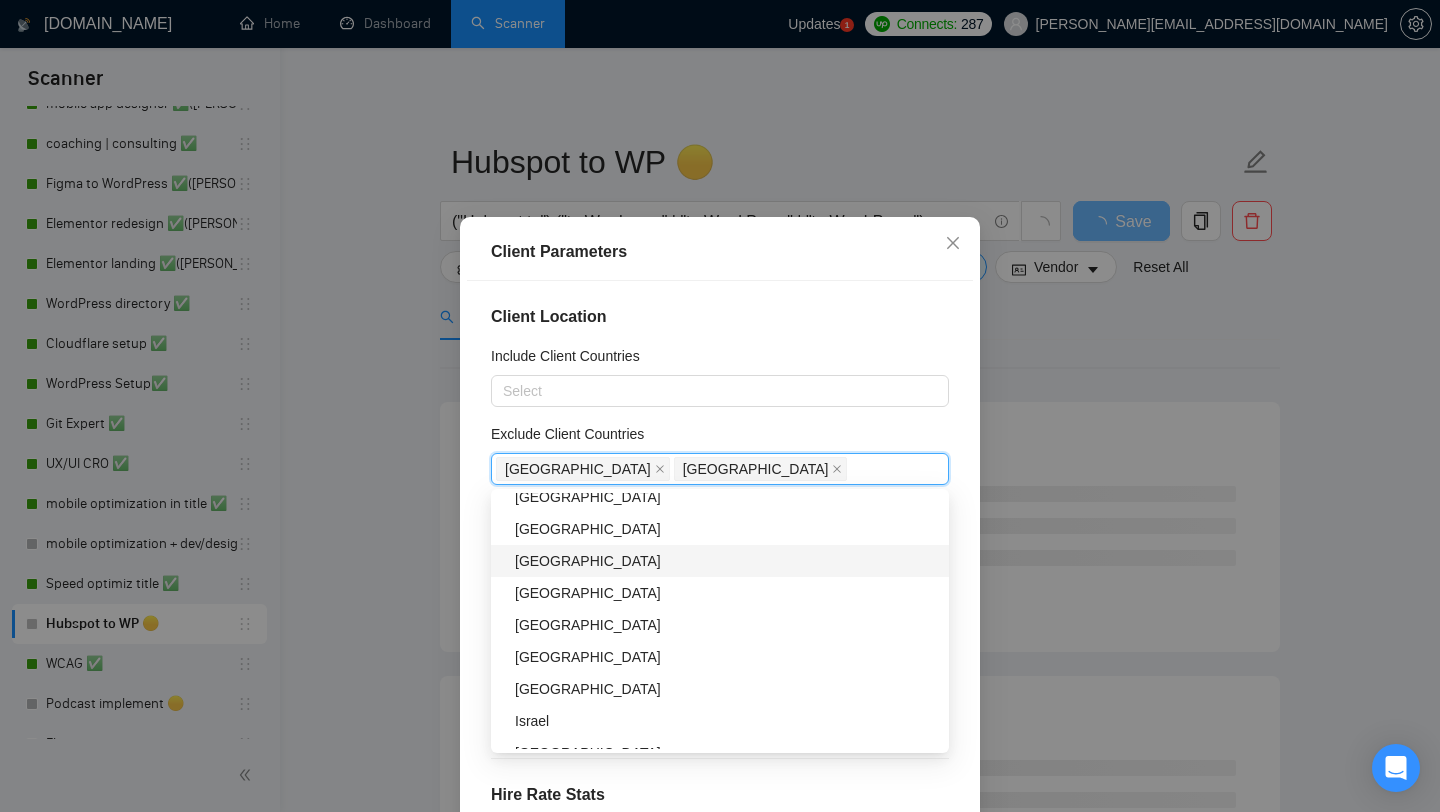 click on "[GEOGRAPHIC_DATA]" at bounding box center [726, 561] 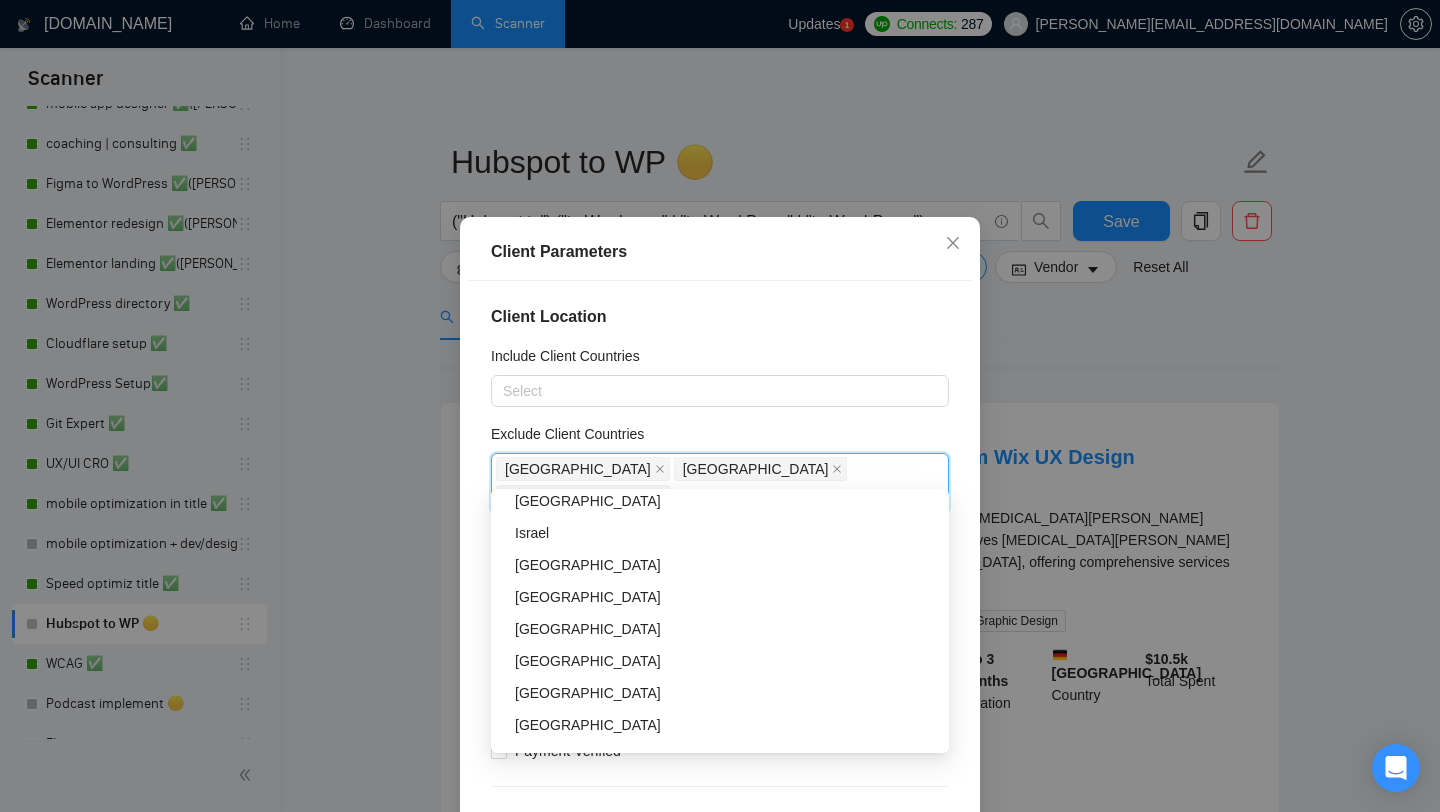 scroll, scrollTop: 601, scrollLeft: 0, axis: vertical 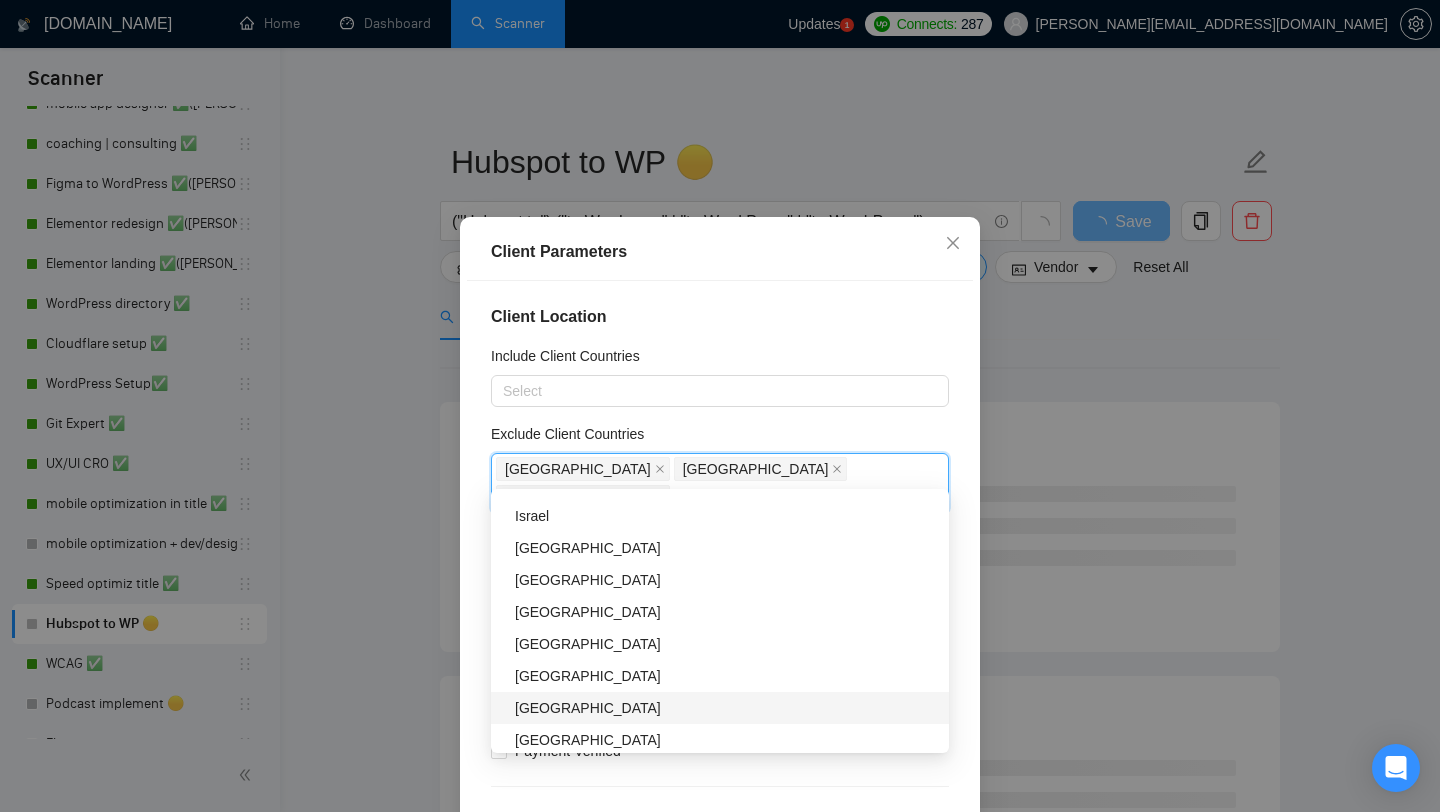 click on "[GEOGRAPHIC_DATA]" at bounding box center [726, 708] 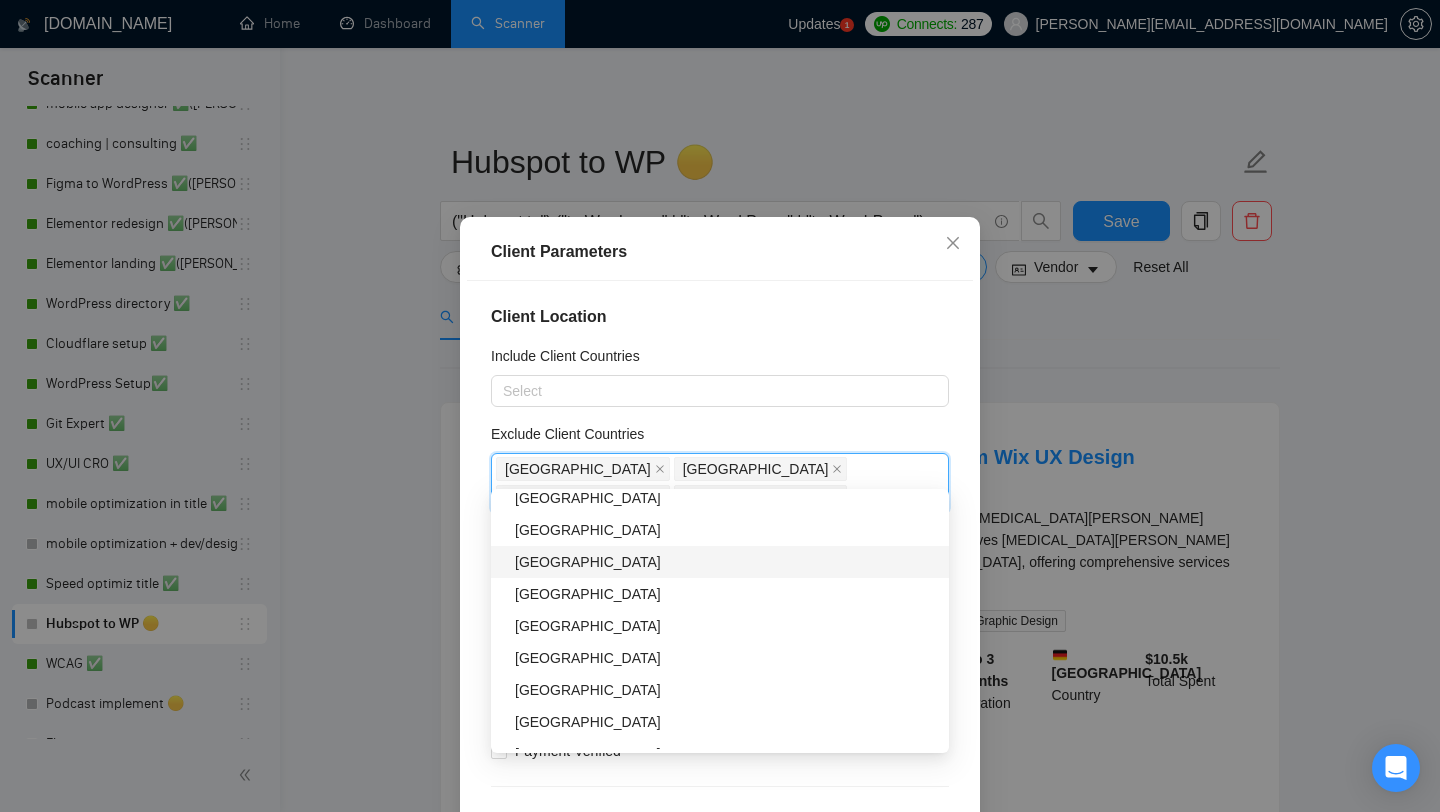 scroll, scrollTop: 1105, scrollLeft: 0, axis: vertical 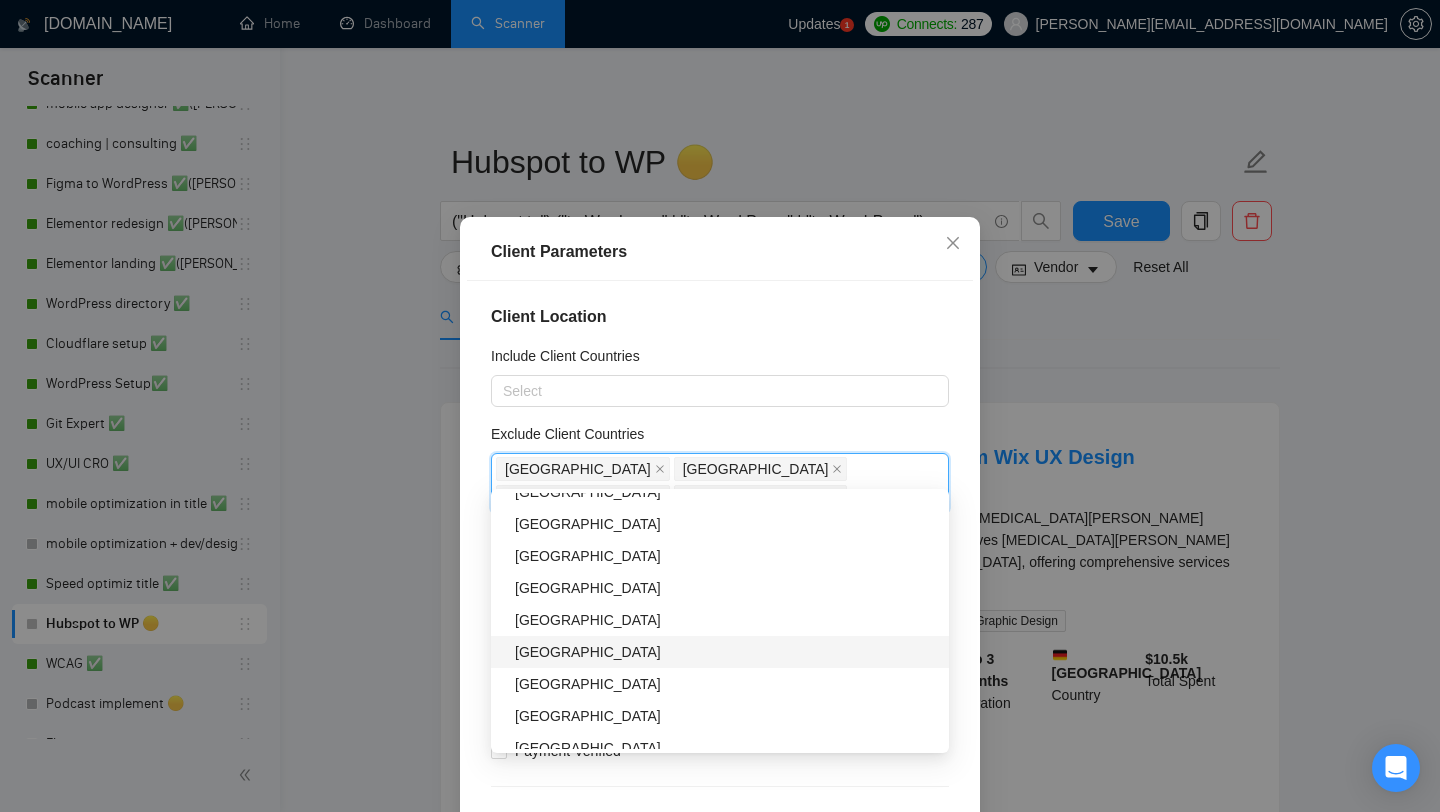 click on "[GEOGRAPHIC_DATA]" at bounding box center (726, 652) 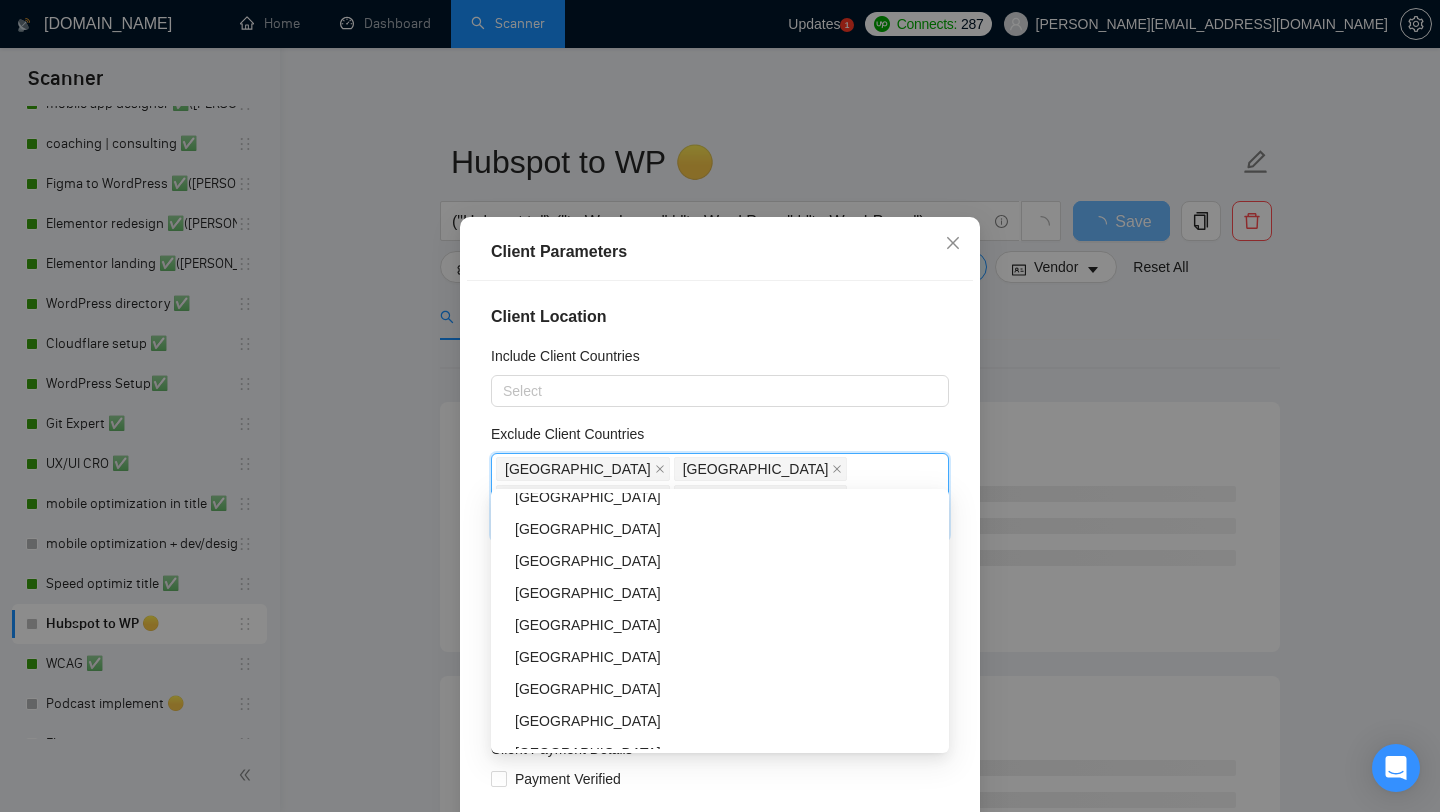 scroll, scrollTop: 970, scrollLeft: 0, axis: vertical 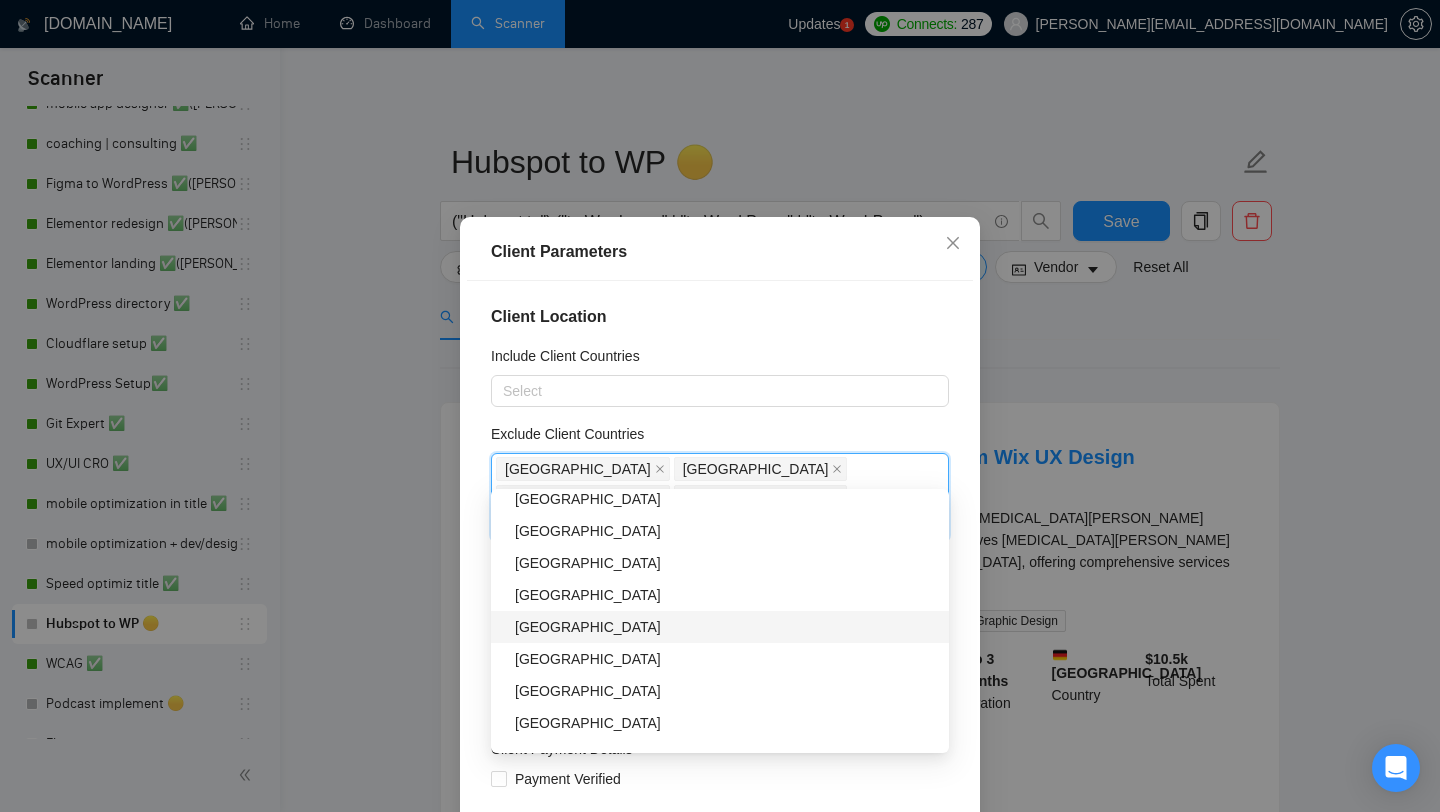 click on "[GEOGRAPHIC_DATA]" at bounding box center [720, 627] 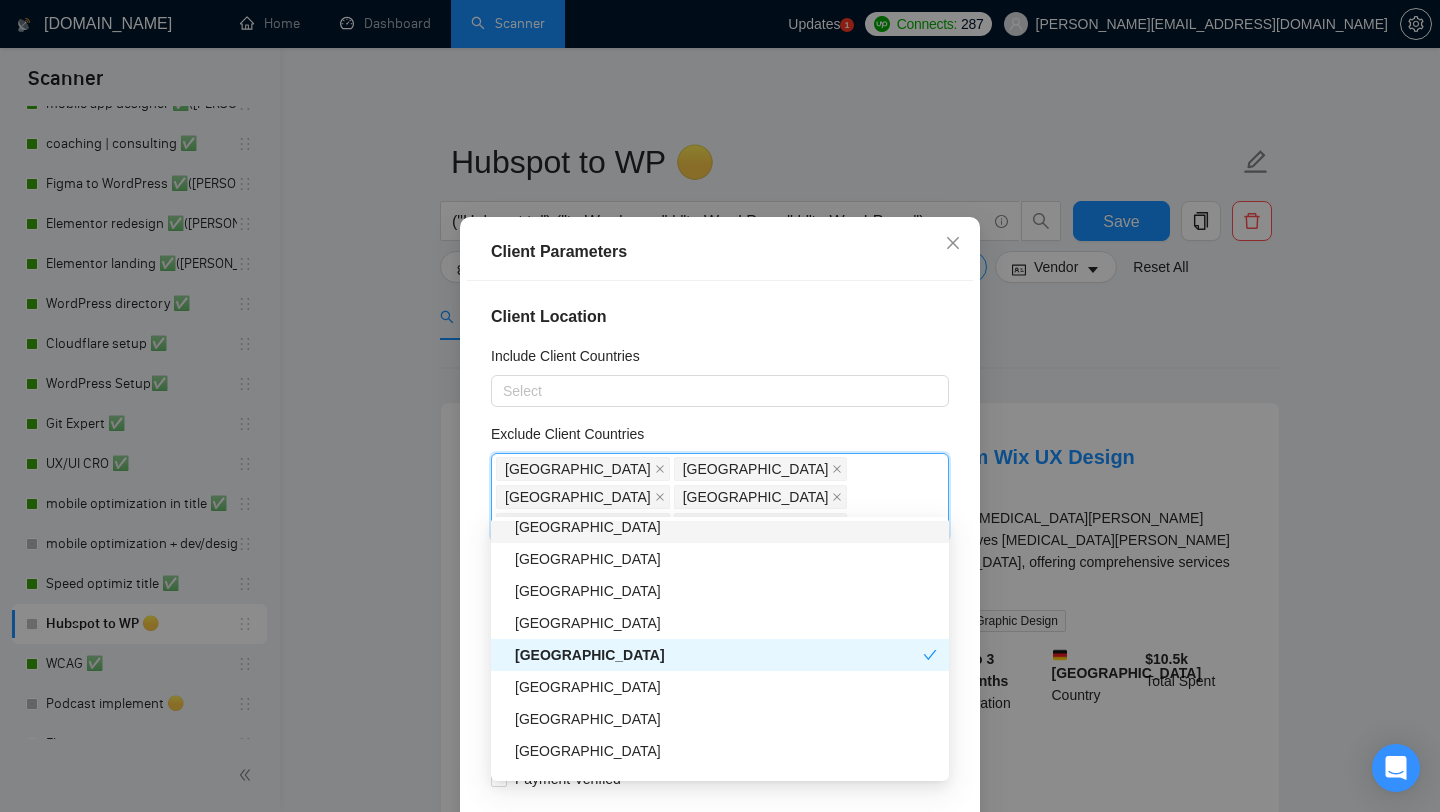 click on "Client Parameters Client Location Include Client Countries   Select Exclude Client Countries [GEOGRAPHIC_DATA] [GEOGRAPHIC_DATA] [GEOGRAPHIC_DATA] [GEOGRAPHIC_DATA] [GEOGRAPHIC_DATA] [GEOGRAPHIC_DATA]   Client Rating Client Min Average Feedback Include clients with no feedback Client Payment Details Payment Verified Hire Rate Stats   Client Total Spent $ 1000 Min - $ Max Client Hire Rate New   Any hire rate   Avg Hourly Rate Paid New $ 20 Min - $ Max Include Clients without Sufficient History Client Profile Client Industry New   Any industry Client Company Size   Any company size Enterprise Clients New   Any clients Reset OK" at bounding box center [720, 406] 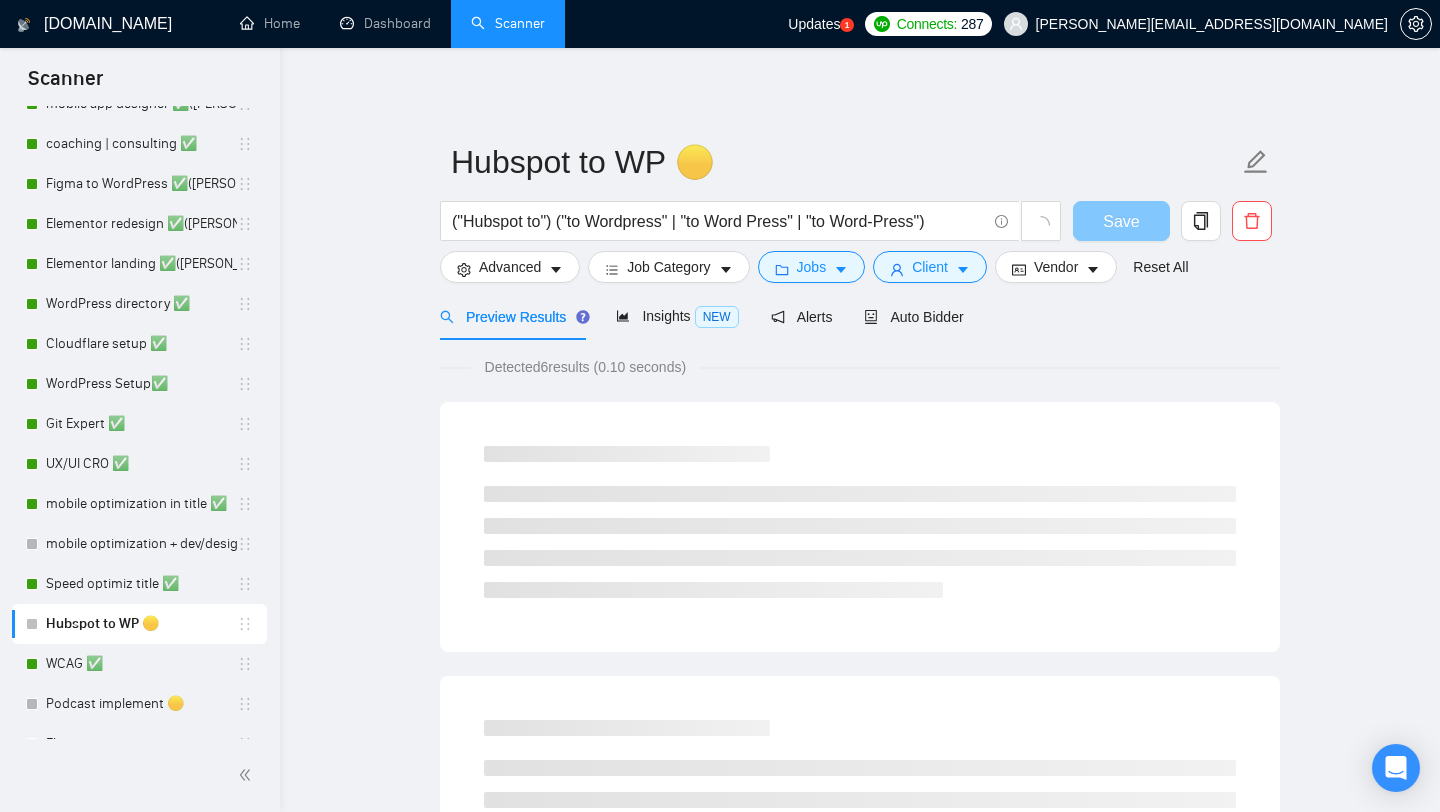 click on "Save" at bounding box center (1121, 221) 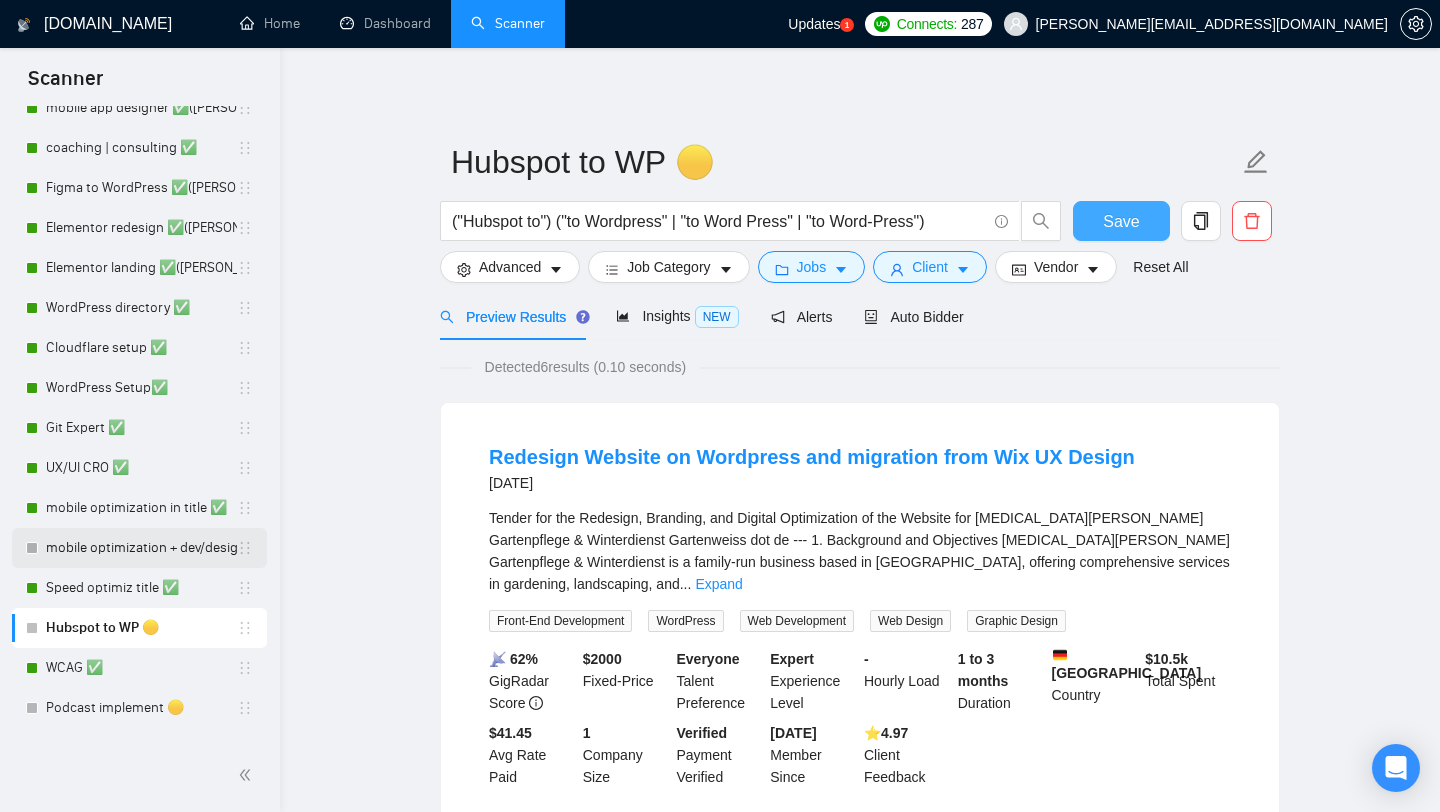 scroll, scrollTop: 155, scrollLeft: 0, axis: vertical 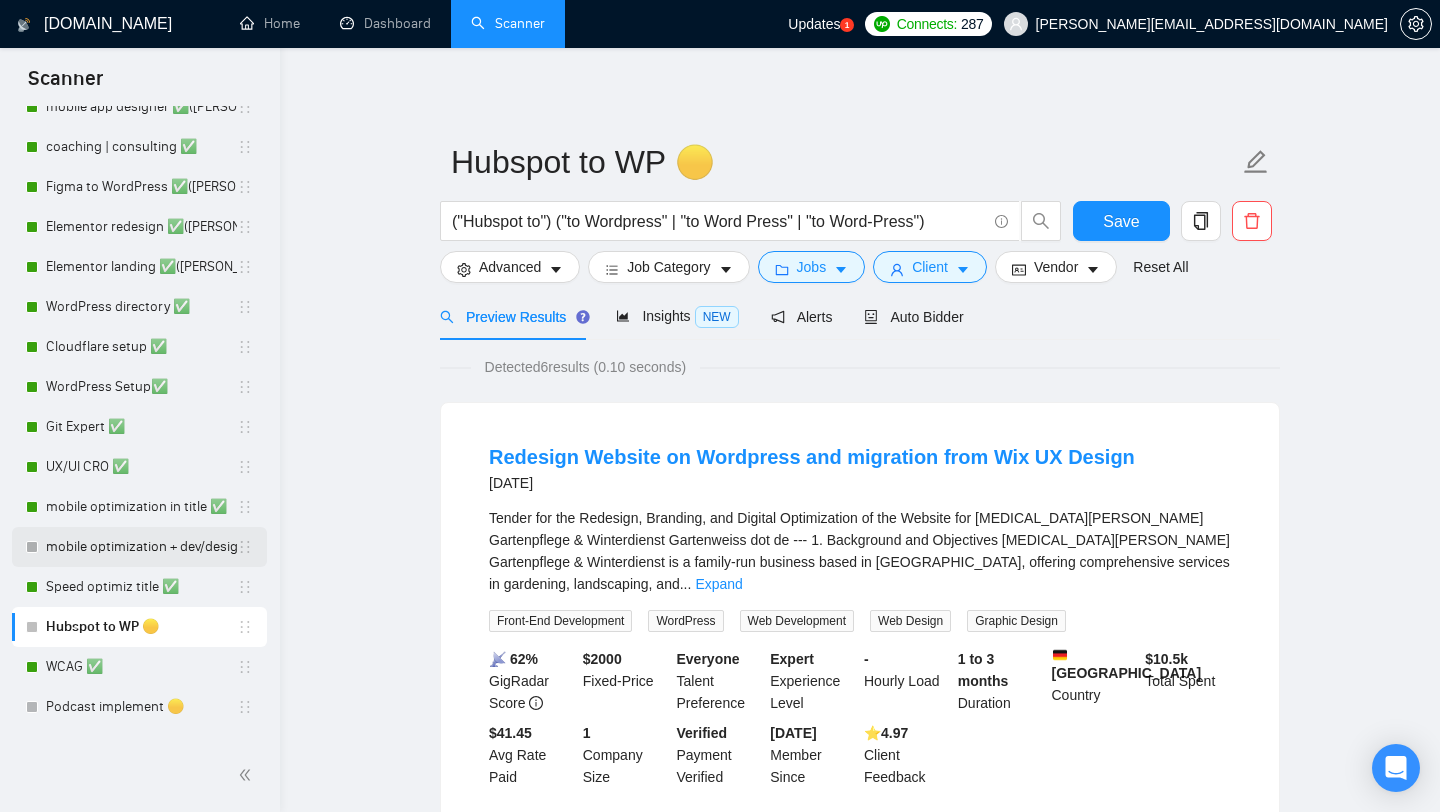 click on "mobile optimization + dev/design 🟢" at bounding box center [141, 547] 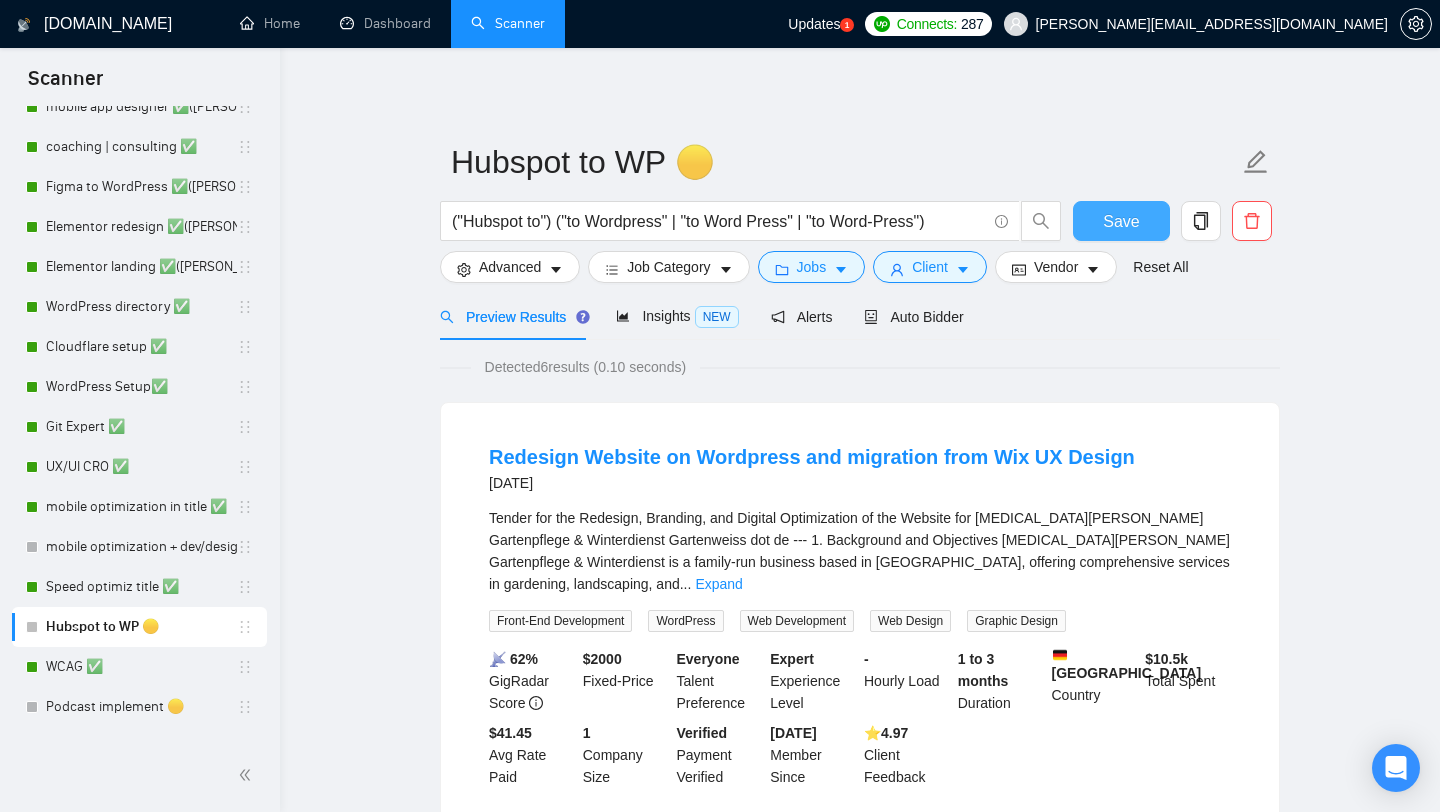 click on "Save" at bounding box center (1121, 221) 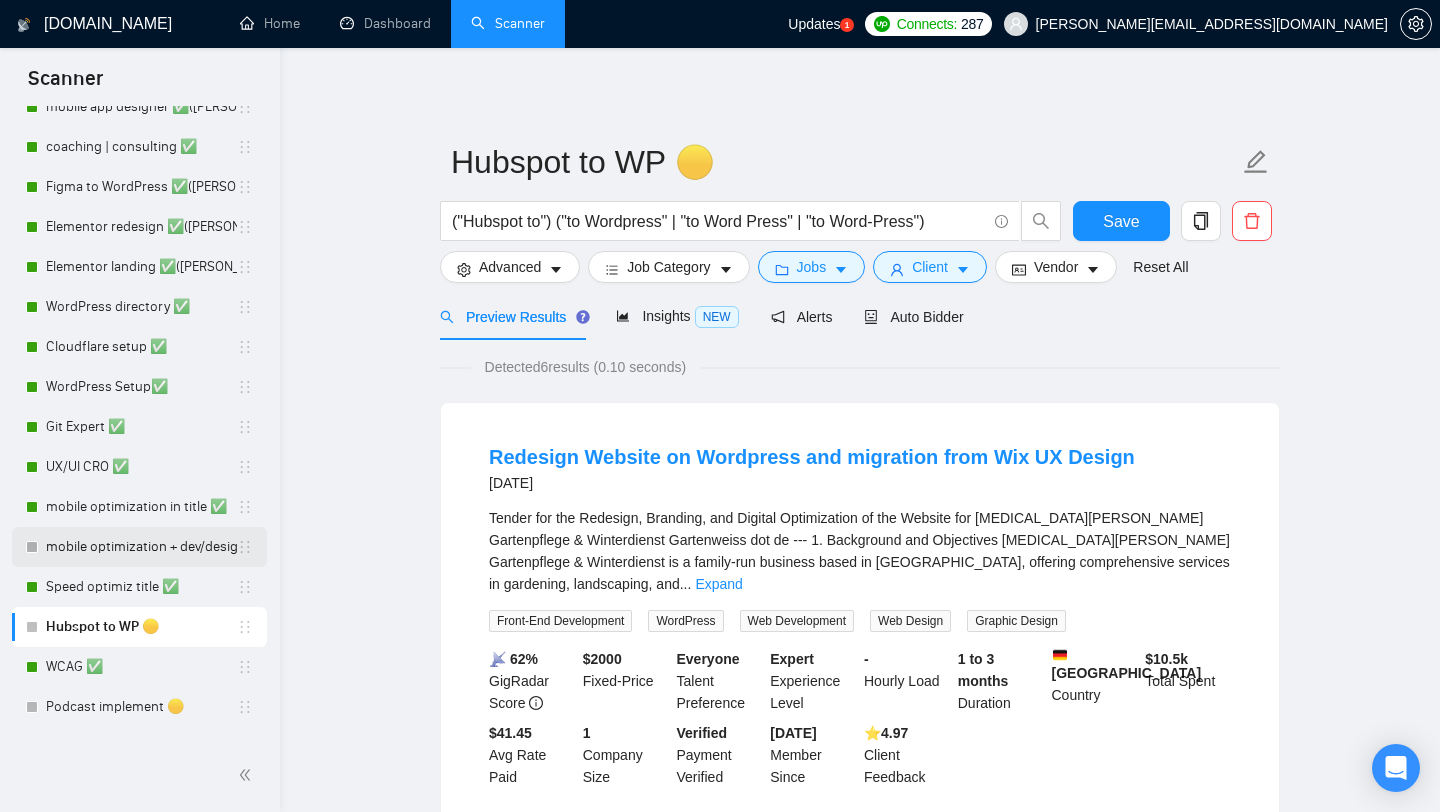 click on "mobile optimization + dev/design 🟢" at bounding box center (141, 547) 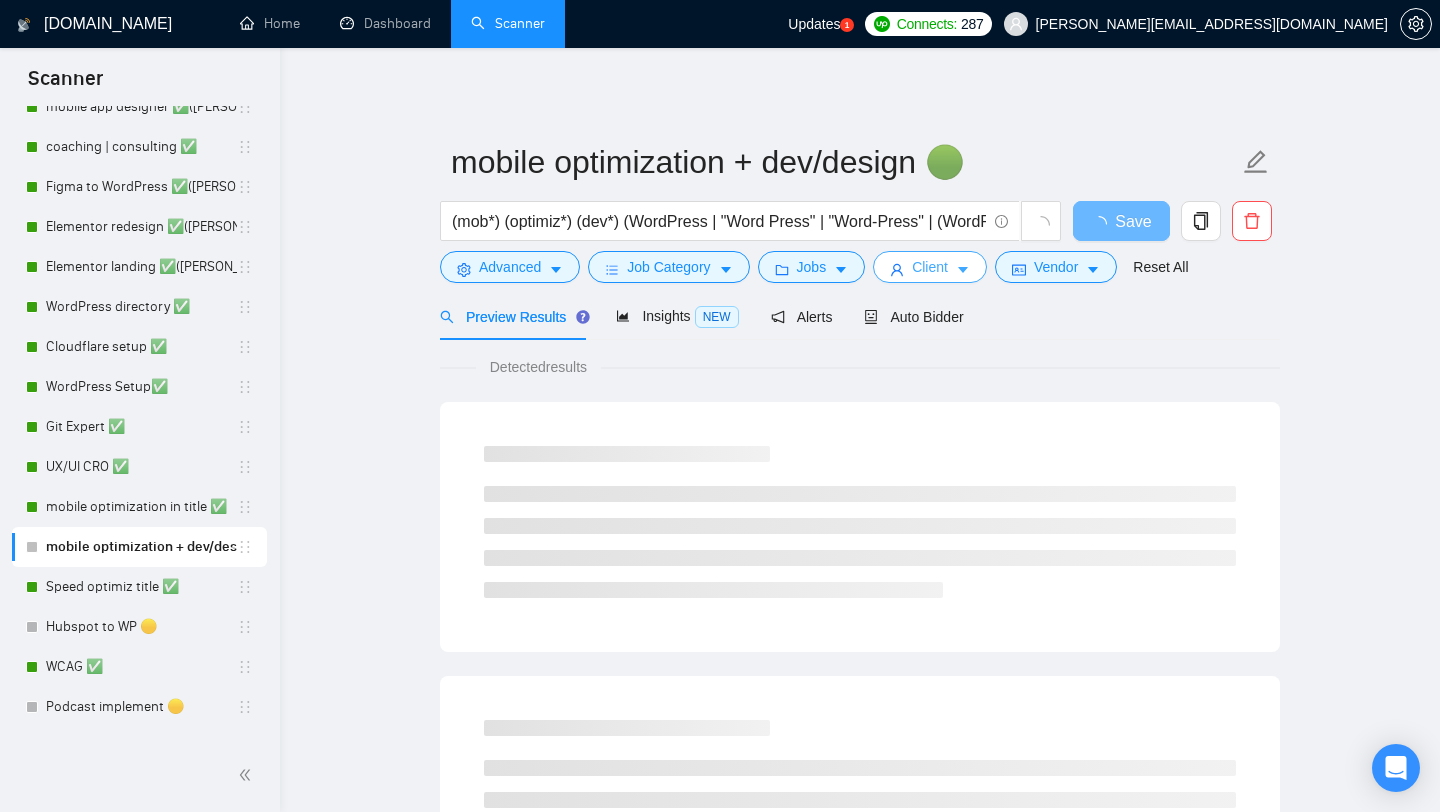 click 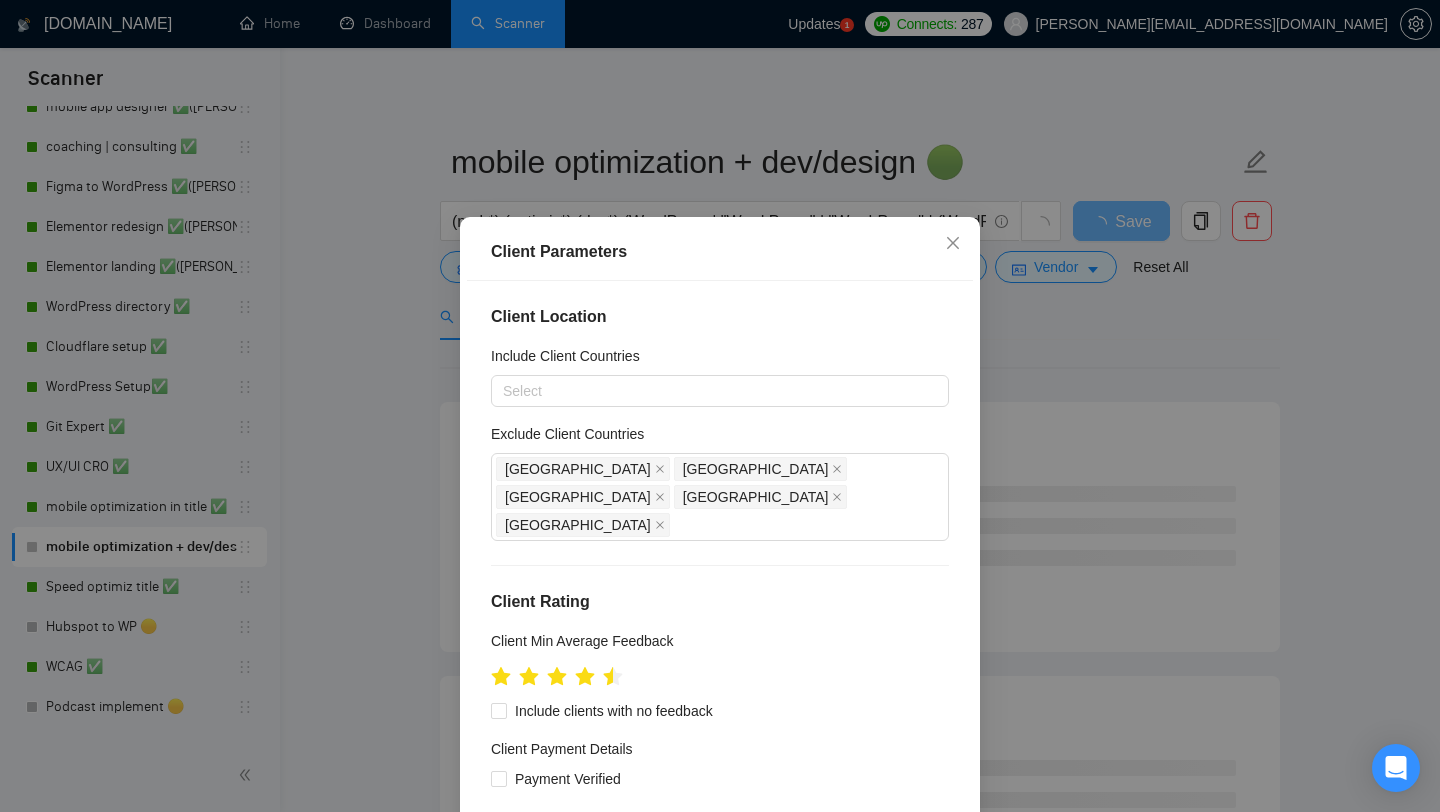 click on "Client Parameters Client Location Include Client Countries   Select Exclude Client Countries [GEOGRAPHIC_DATA] [GEOGRAPHIC_DATA] [GEOGRAPHIC_DATA] [GEOGRAPHIC_DATA] [GEOGRAPHIC_DATA]   Client Rating Client Min Average Feedback Include clients with no feedback Client Payment Details Payment Verified Hire Rate Stats   Client Total Spent $ 1000 Min - $ Max Client Hire Rate New   Any hire rate   Avg Hourly Rate Paid New $ 20 Min - $ Max Include Clients without Sufficient History Client Profile Client Industry New   Any industry Client Company Size   Any company size Enterprise Clients New   Any clients Reset OK" at bounding box center [720, 406] 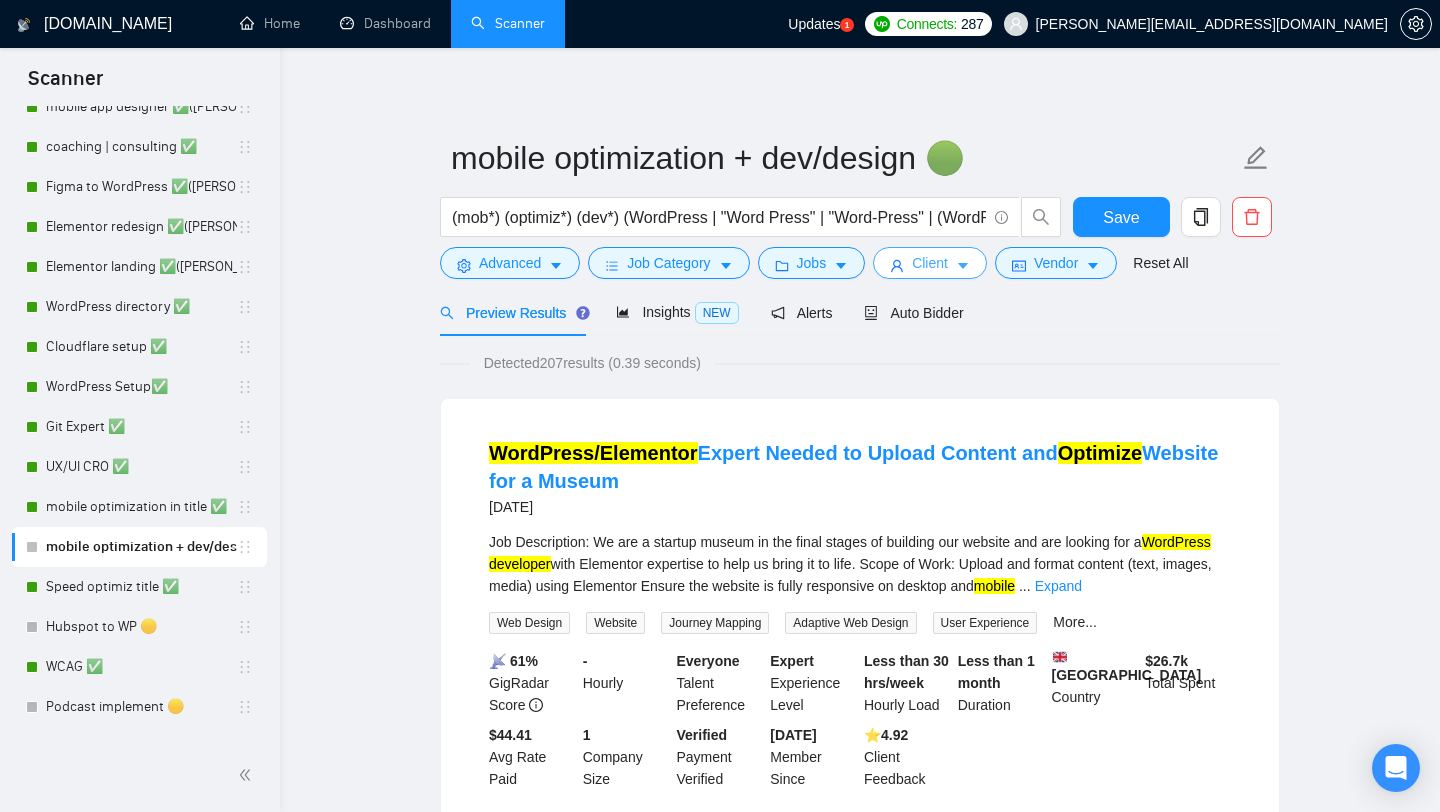 scroll, scrollTop: 0, scrollLeft: 0, axis: both 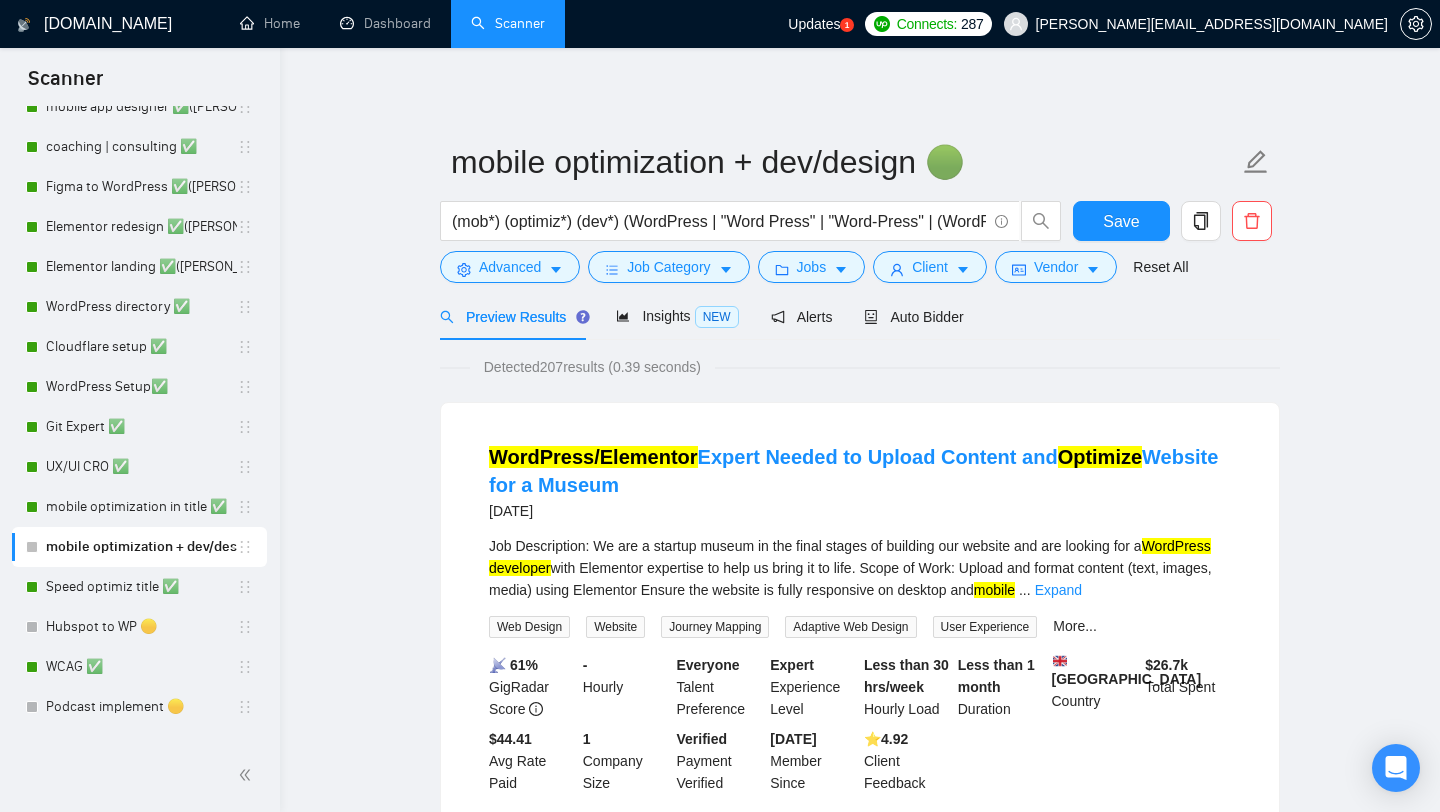 click on "mobile optimization + dev/design 🟢 (mob*) (optimiz*) (dev*) (WordPress | "Word Press" | "Word-Press" | (WordPress*)) Save Advanced   Job Category   Jobs   Client   Vendor   Reset All Preview Results Insights NEW Alerts Auto Bidder Detected   207  results   (0.39 seconds) WordPress/Elementor  Expert Needed to Upload Content and  Optimize  Website for a Museum [DATE] Job Description:
We are a startup museum in the final stages of building our website and are looking for a  WordPress   developer  with Elementor expertise to help us bring it to life.
Scope of Work:
Upload and format content (text, images, media) using Elementor
Ensure the website is fully responsive on desktop and  mobile
... Expand Web Design Website Journey Mapping Adaptive Web Design User Experience More... 📡   61% GigRadar Score   - Hourly Everyone Talent Preference Expert Experience Level Less than 30 hrs/week Hourly Load Less than 1 month Duration   [GEOGRAPHIC_DATA] Country $ 26.7k Total Spent $44.41 Avg Rate Paid 1 Verified" at bounding box center (860, 2502) 